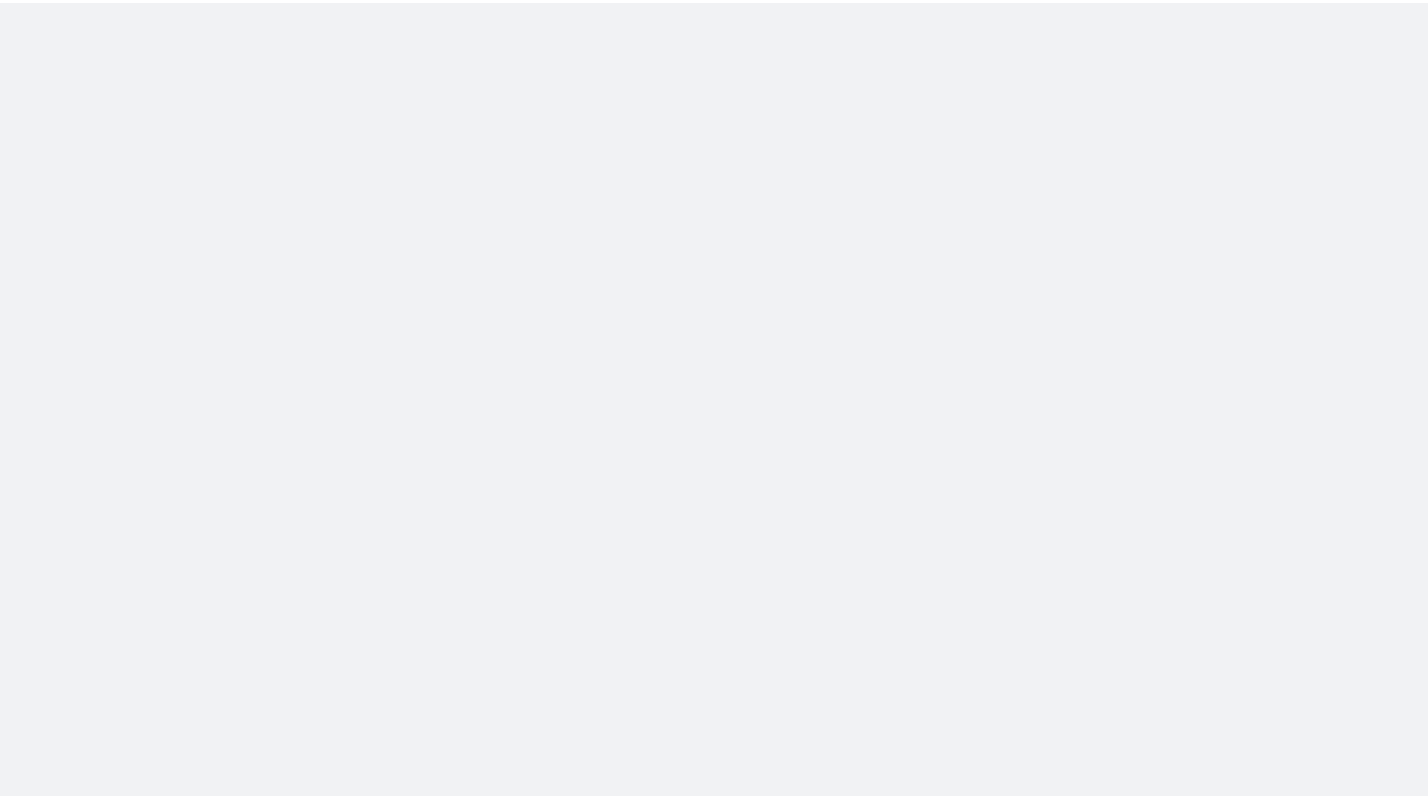 scroll, scrollTop: 0, scrollLeft: 0, axis: both 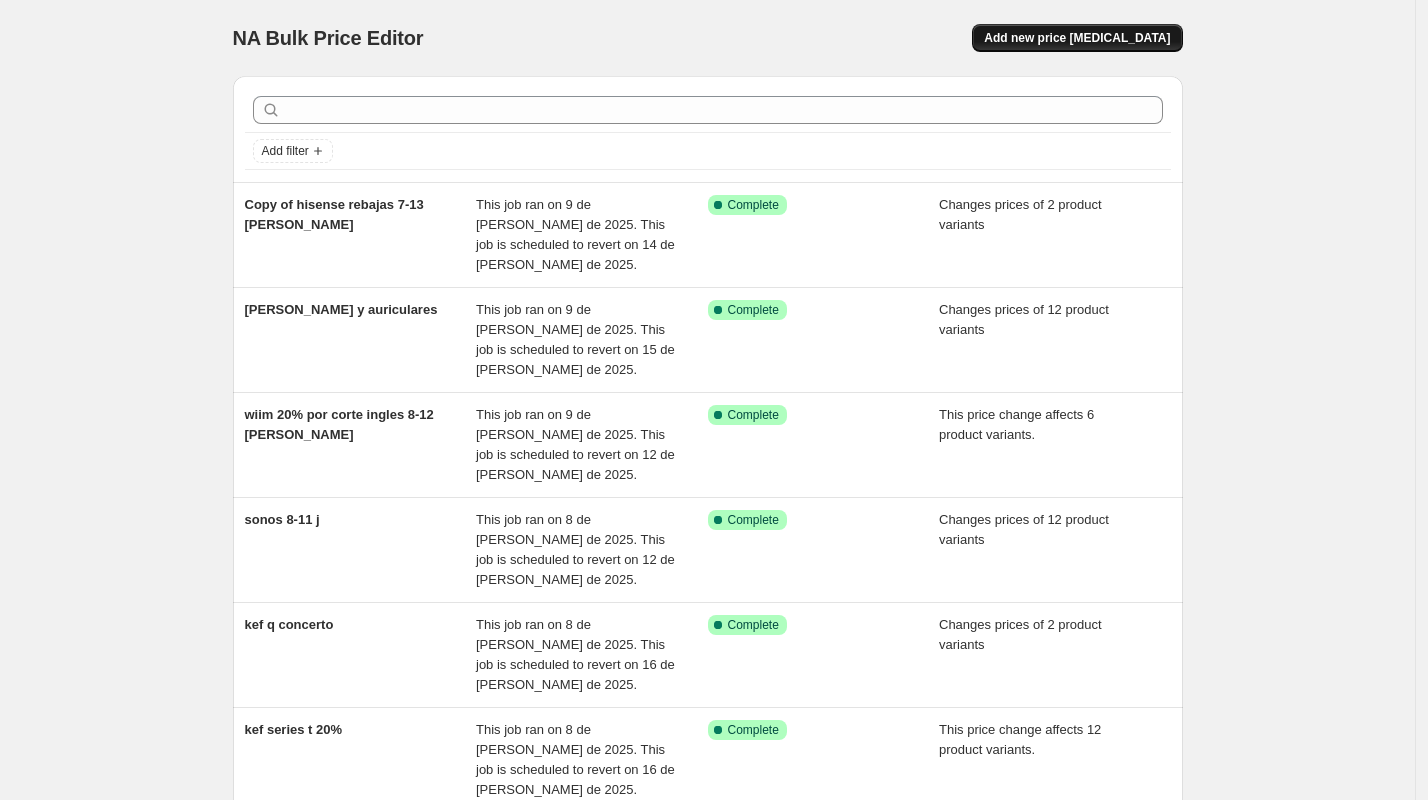 click on "Add new price [MEDICAL_DATA]" at bounding box center (1077, 38) 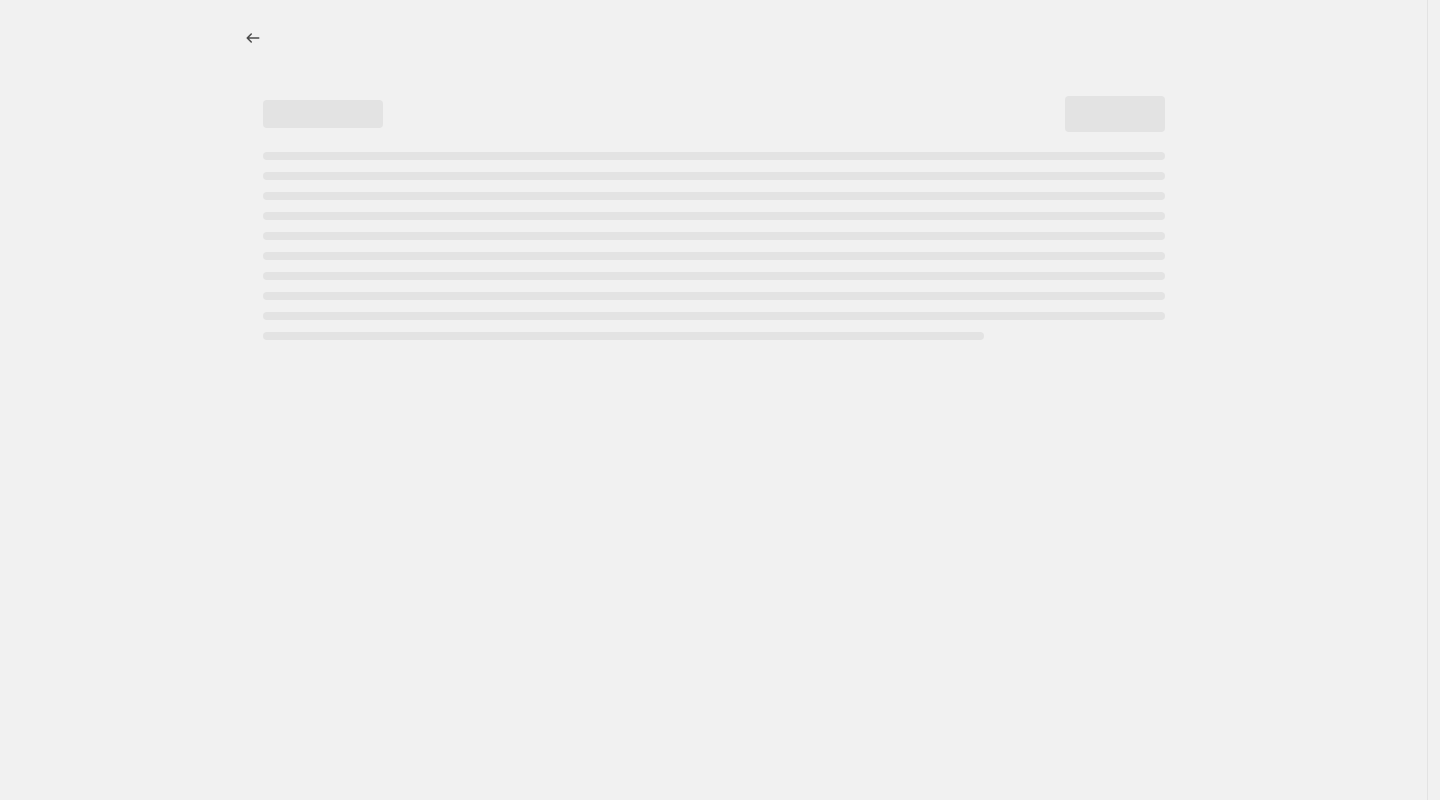 select on "percentage" 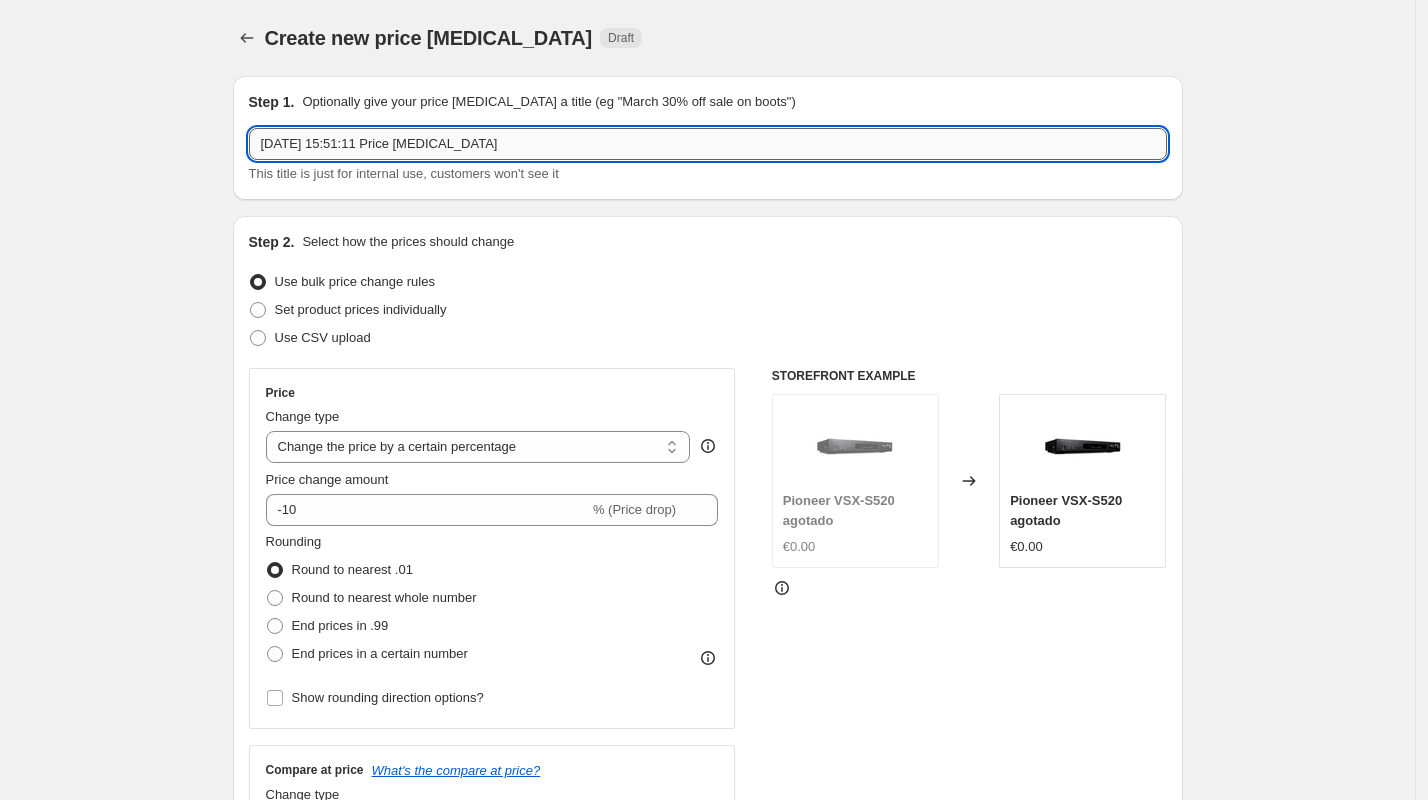 click on "[DATE] 15:51:11 Price [MEDICAL_DATA]" at bounding box center [708, 144] 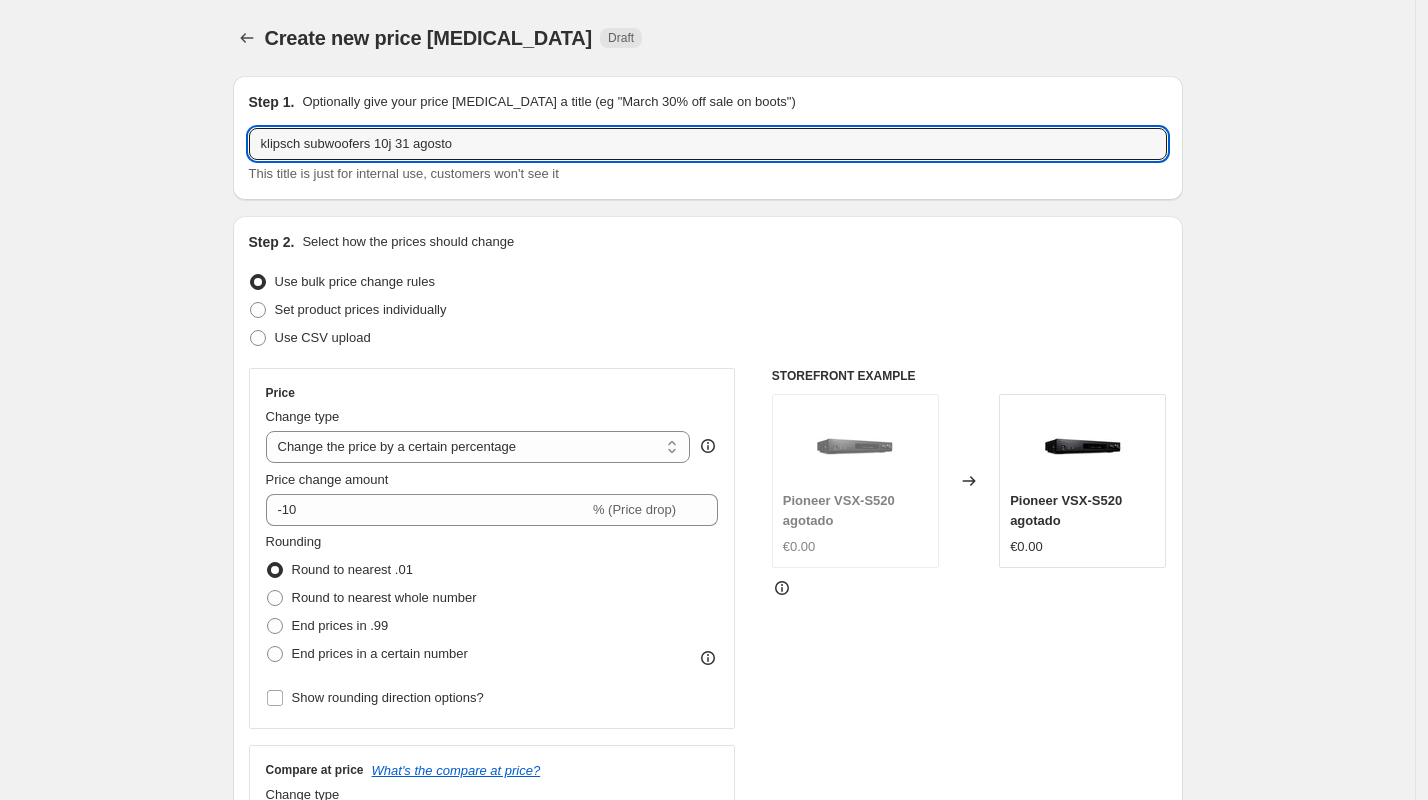 drag, startPoint x: 407, startPoint y: 151, endPoint x: 430, endPoint y: 95, distance: 60.53924 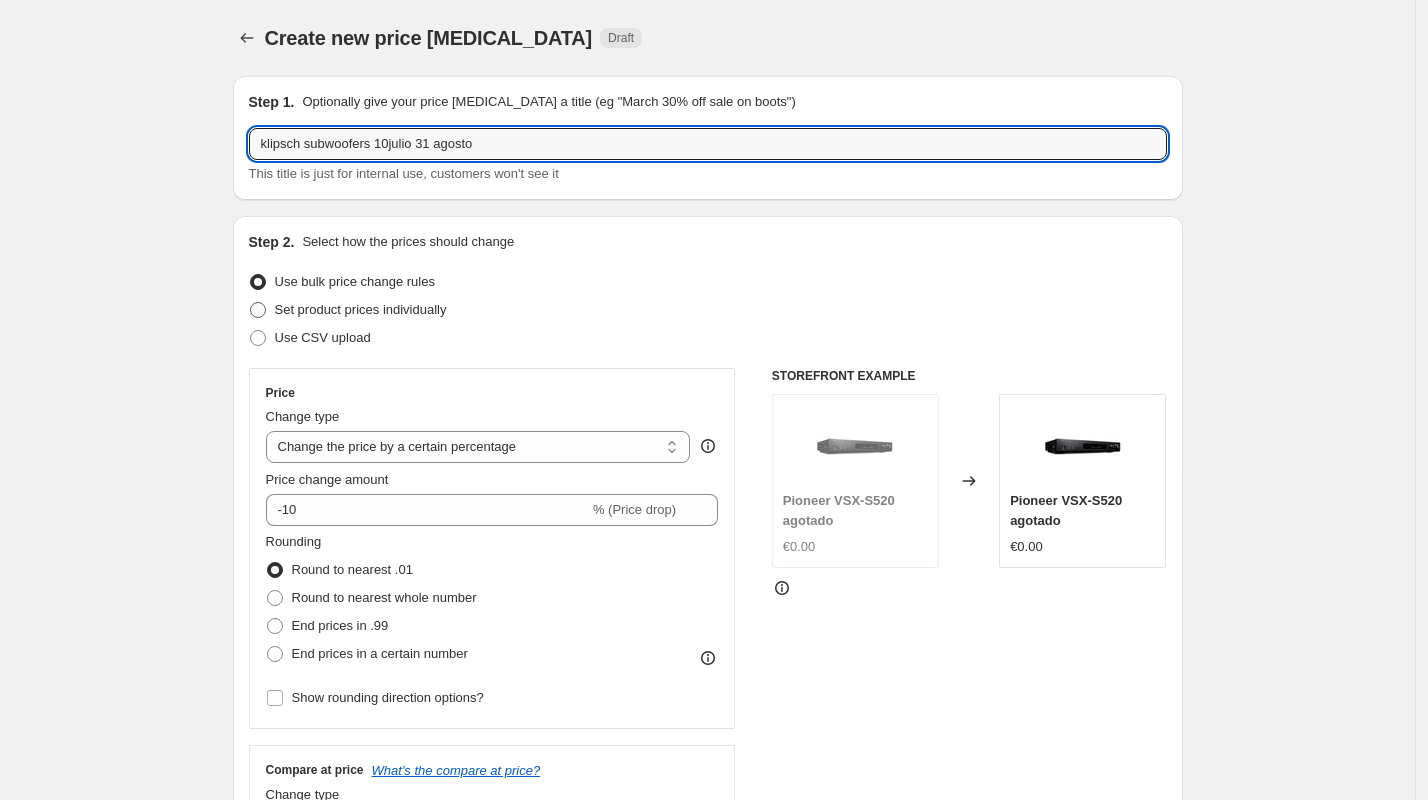type on "klipsch subwoofers 10julio 31 agosto" 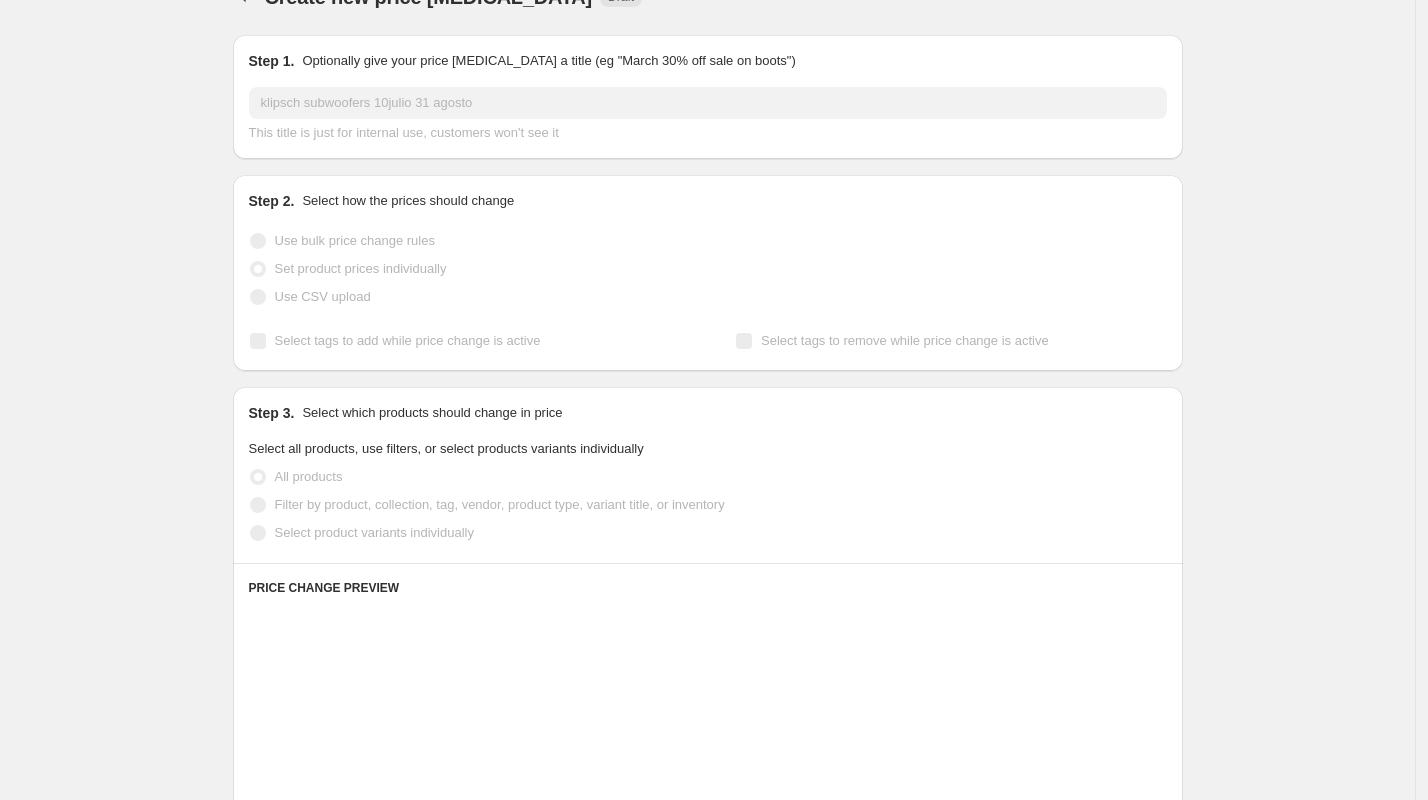 scroll, scrollTop: 80, scrollLeft: 0, axis: vertical 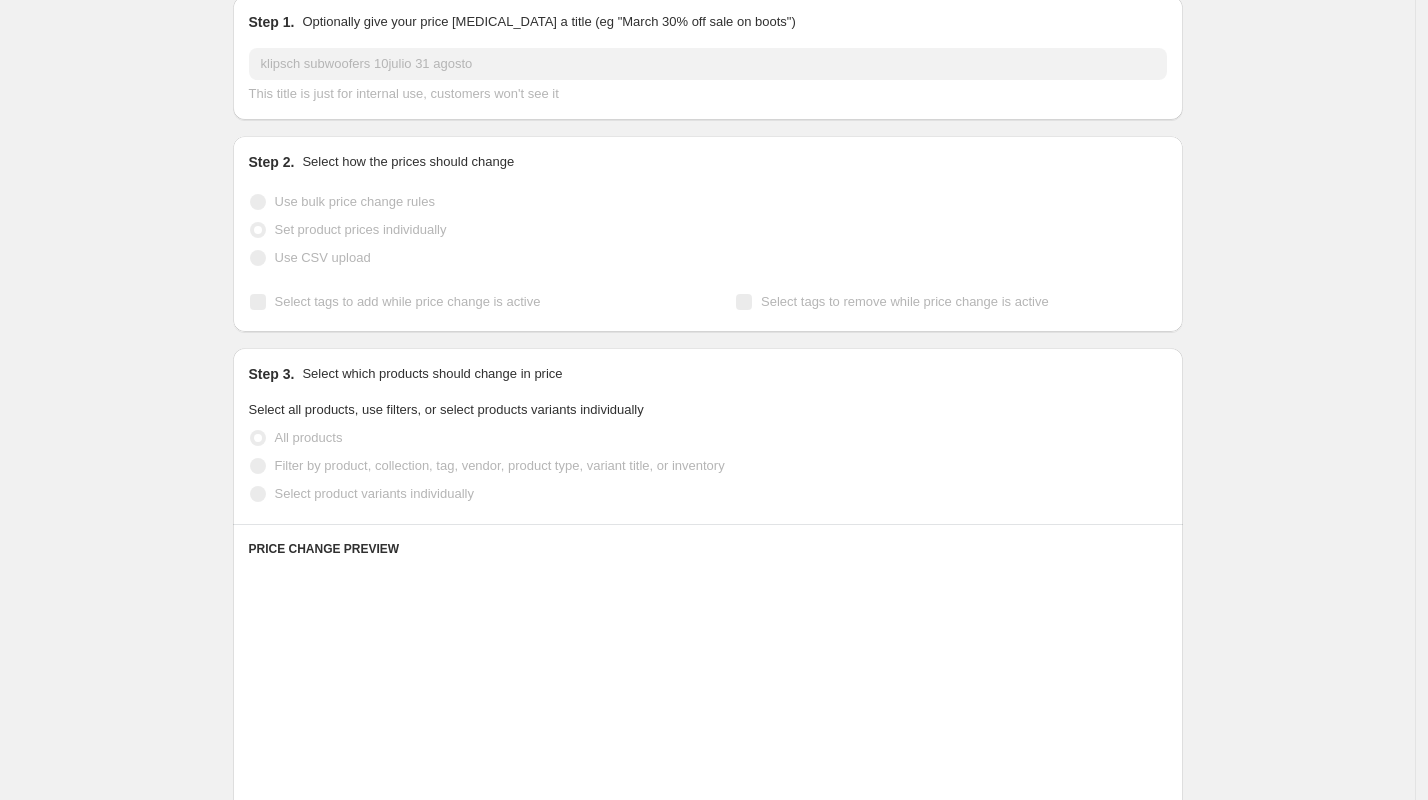 click on "Select tags to add while price change is active" at bounding box center [408, 301] 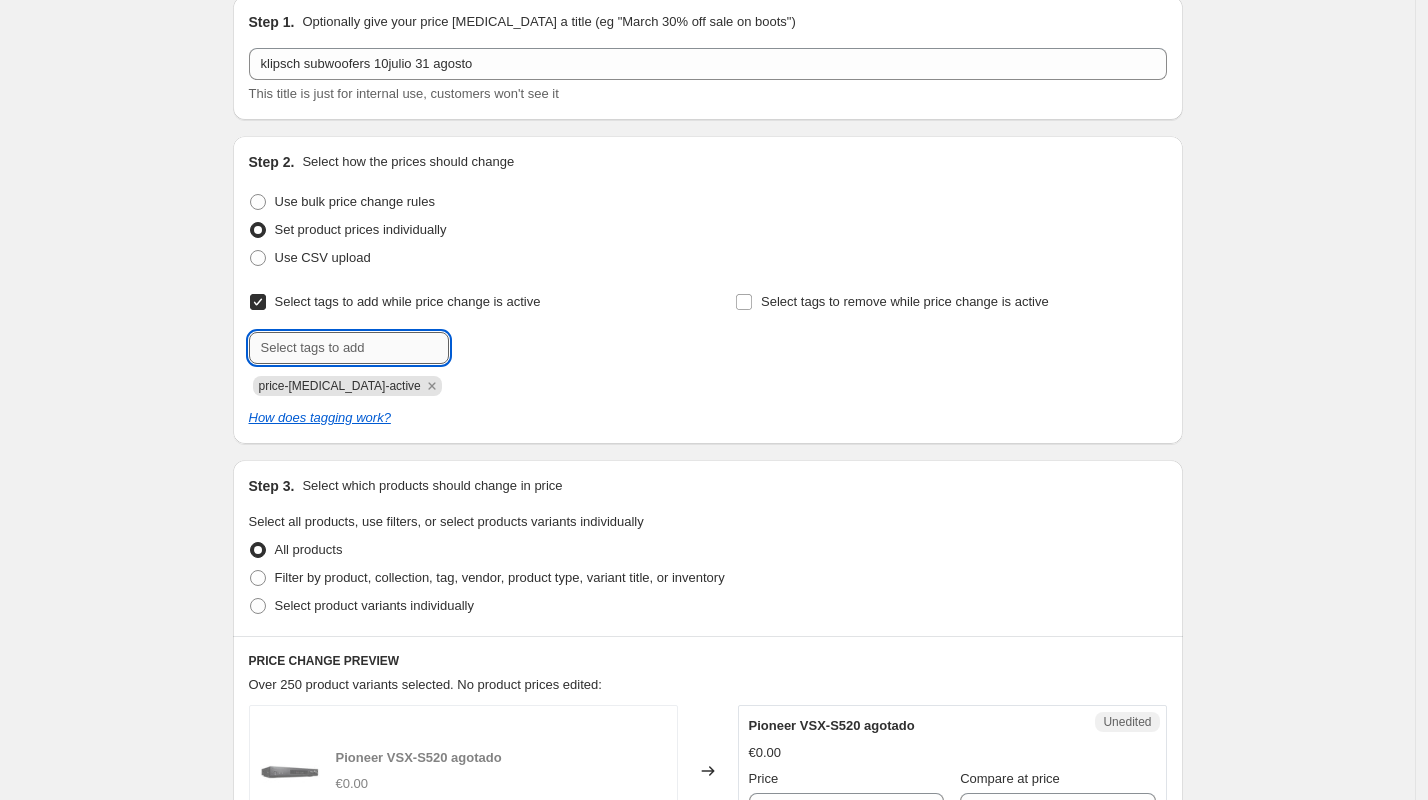 click at bounding box center (349, 348) 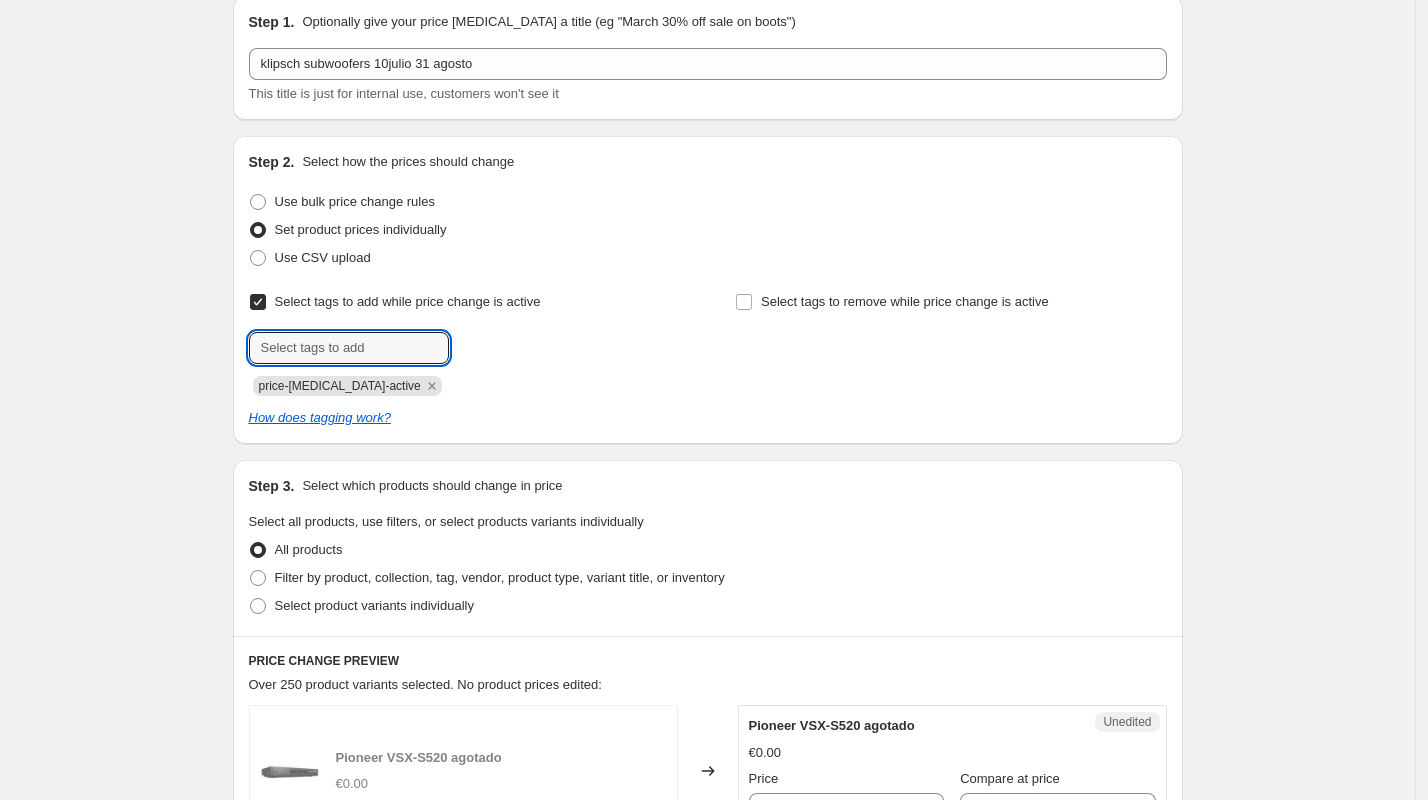 type on "ofertas" 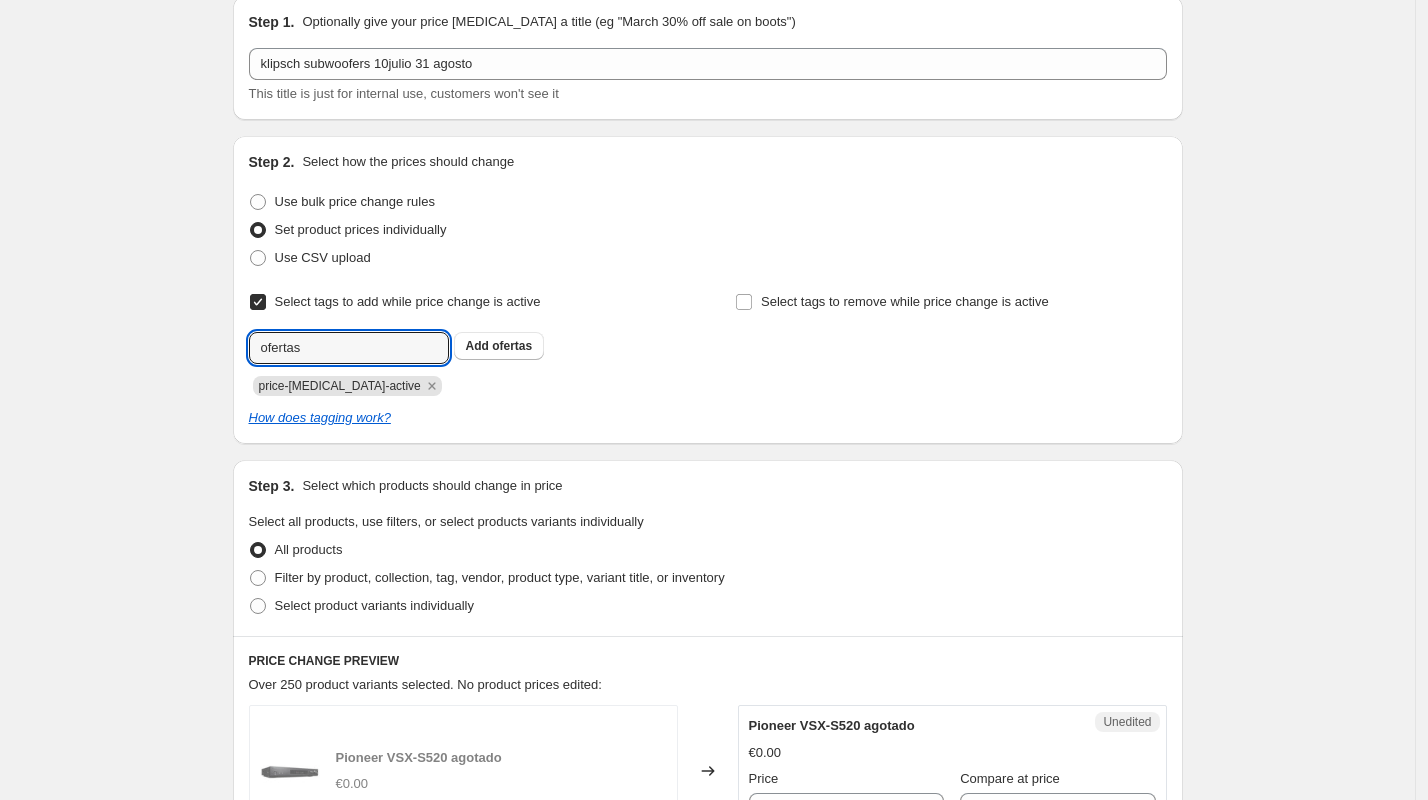click on "ofertas Add   ofertas" at bounding box center [464, 348] 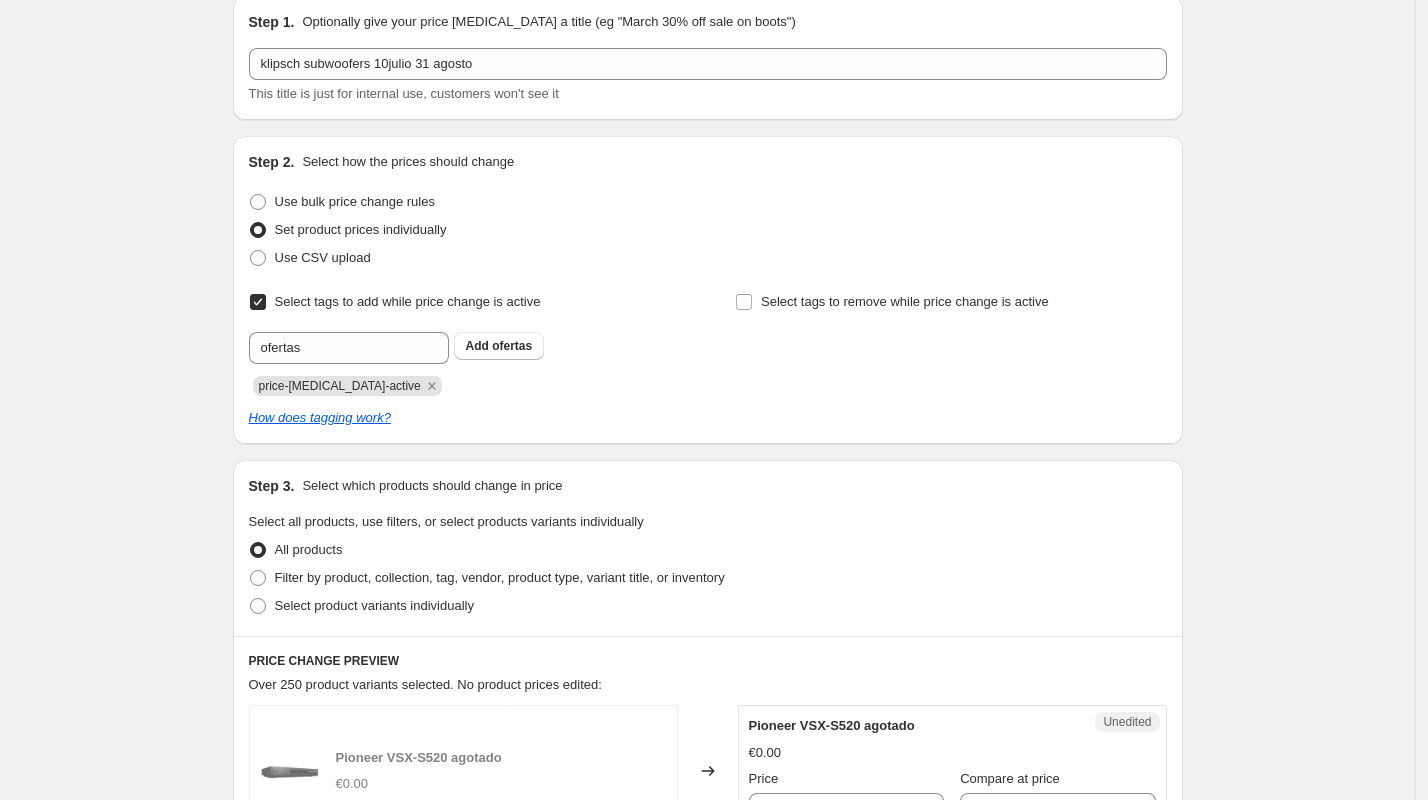 click on "ofertas Add   ofertas" at bounding box center (464, 348) 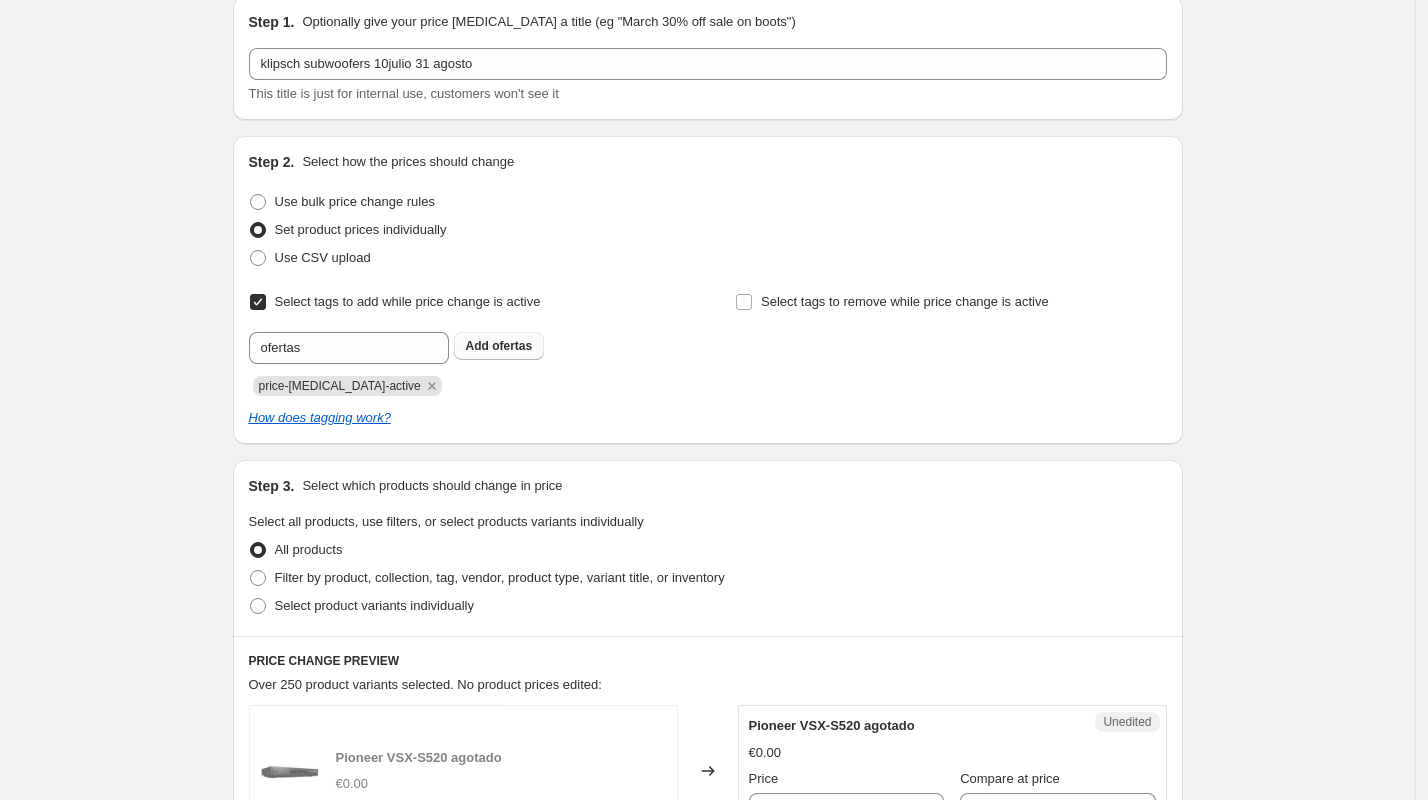 click on "ofertas" at bounding box center [512, 346] 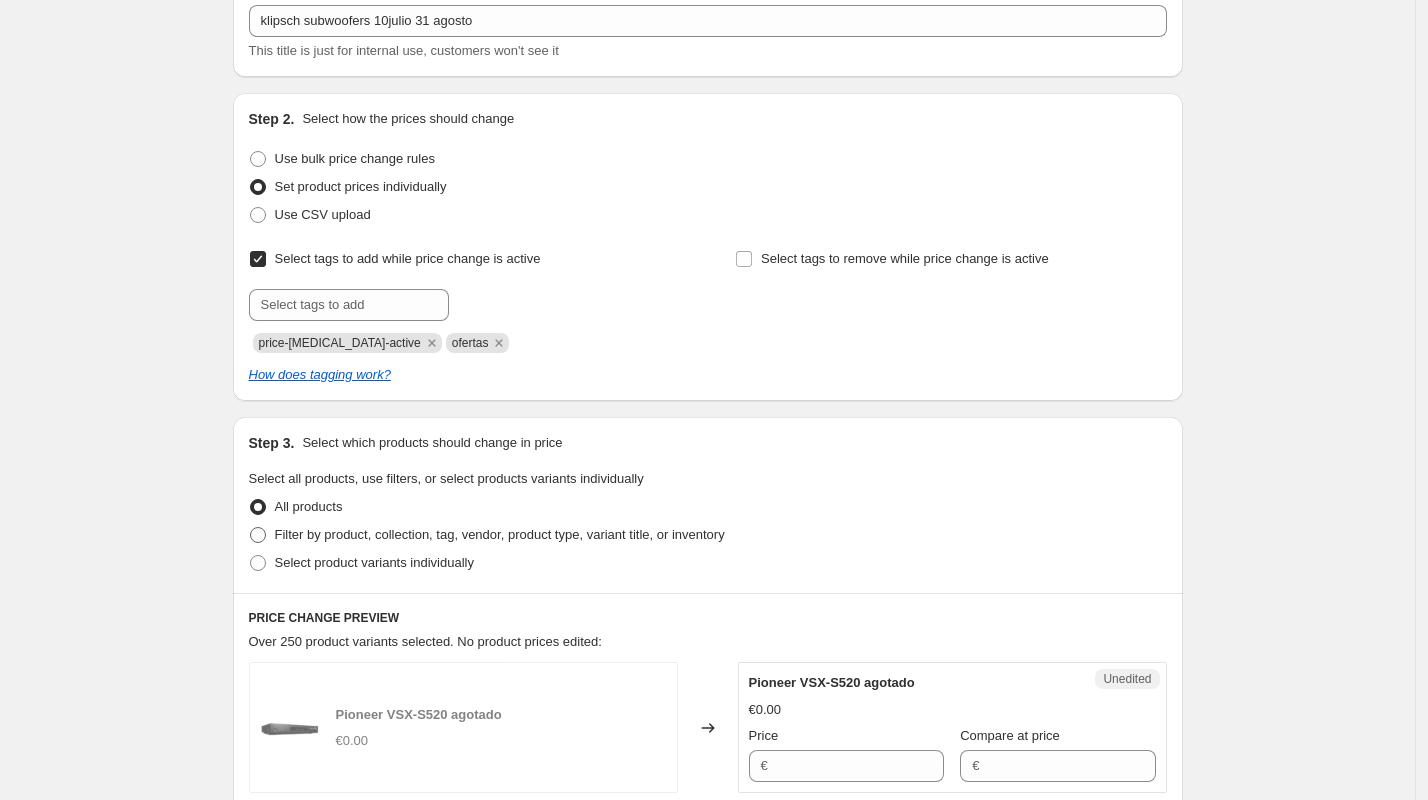 click on "Filter by product, collection, tag, vendor, product type, variant title, or inventory" at bounding box center (500, 535) 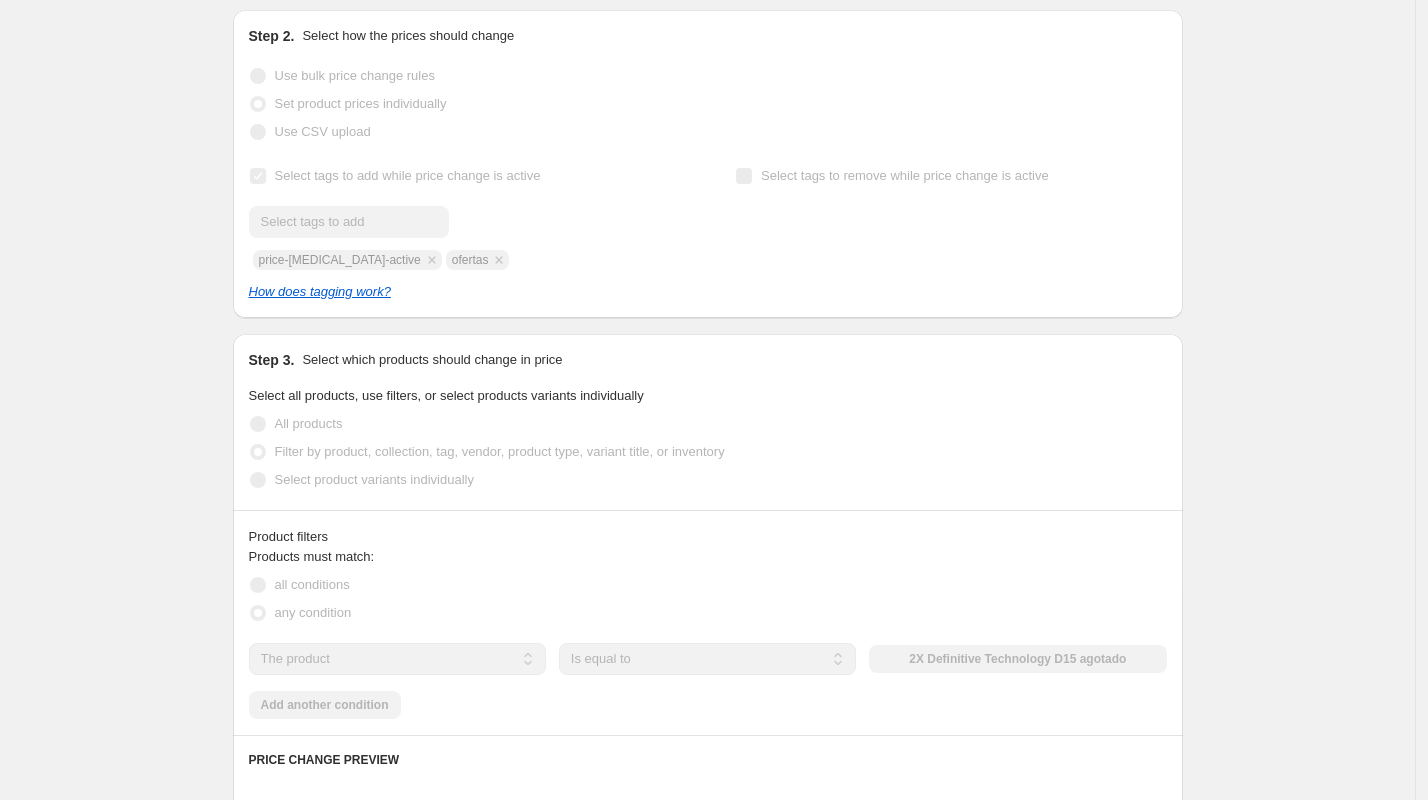 scroll, scrollTop: 401, scrollLeft: 0, axis: vertical 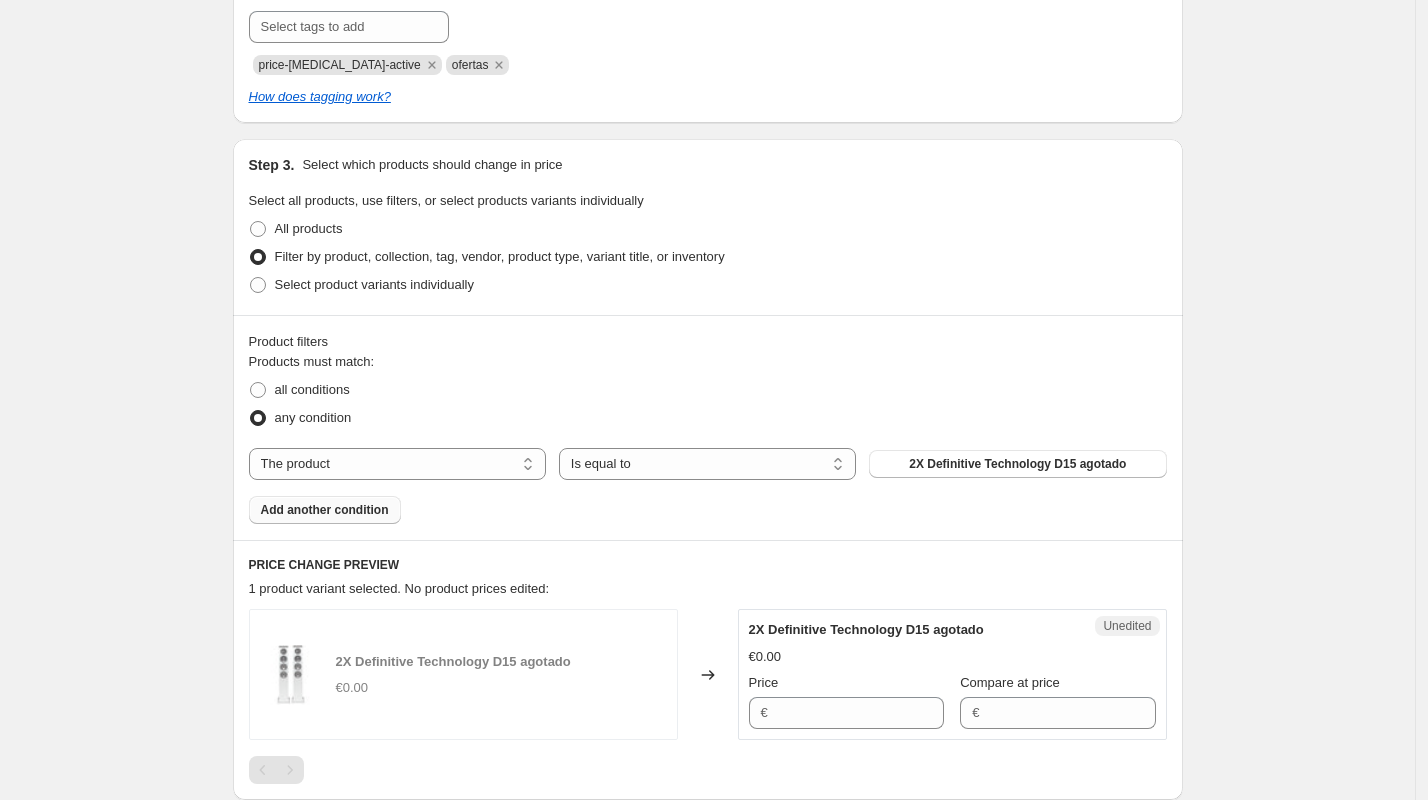 click on "Add another condition" at bounding box center (325, 510) 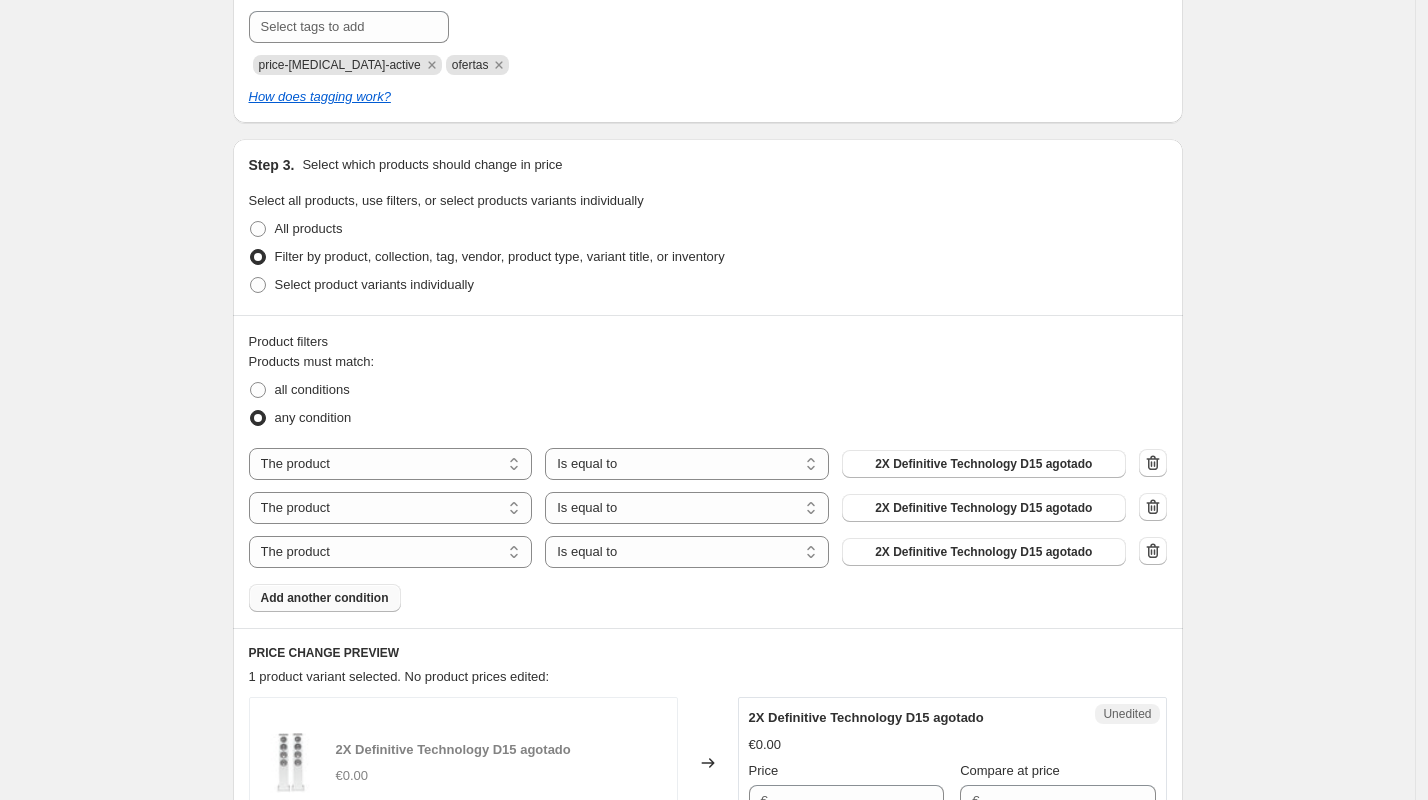 click on "Add another condition" at bounding box center [325, 598] 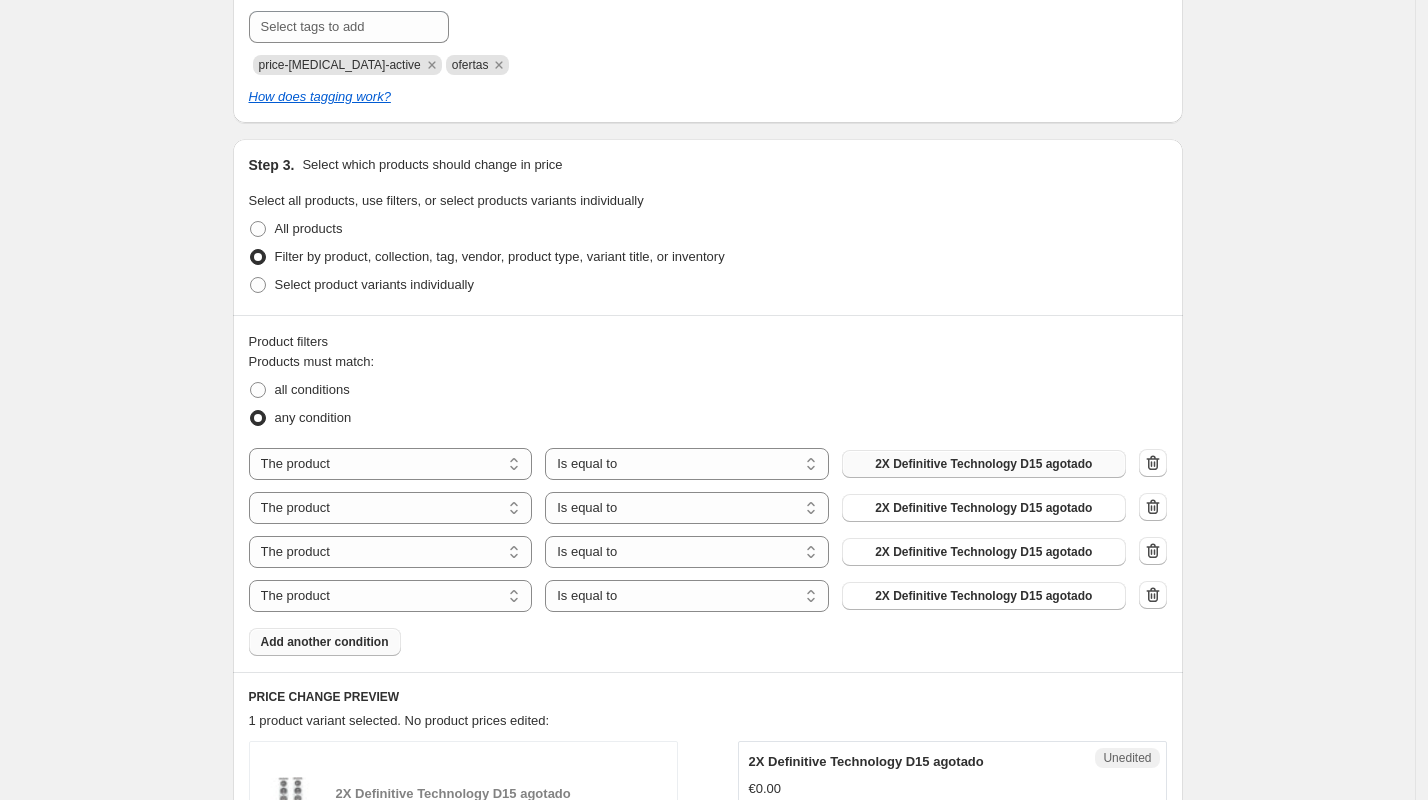 click on "2X Definitive Technology D15 agotado" at bounding box center [983, 464] 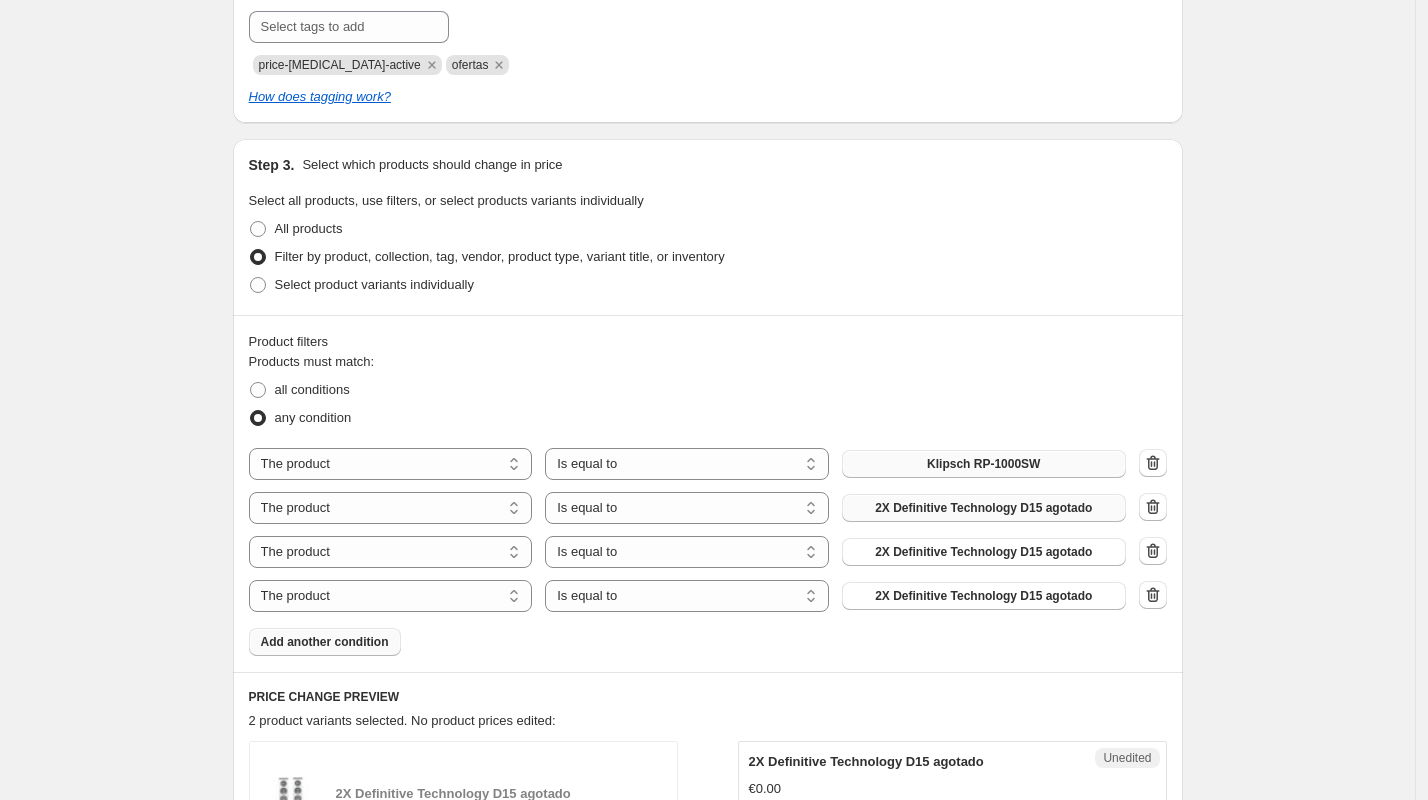 click on "2X Definitive Technology D15 agotado" at bounding box center [983, 508] 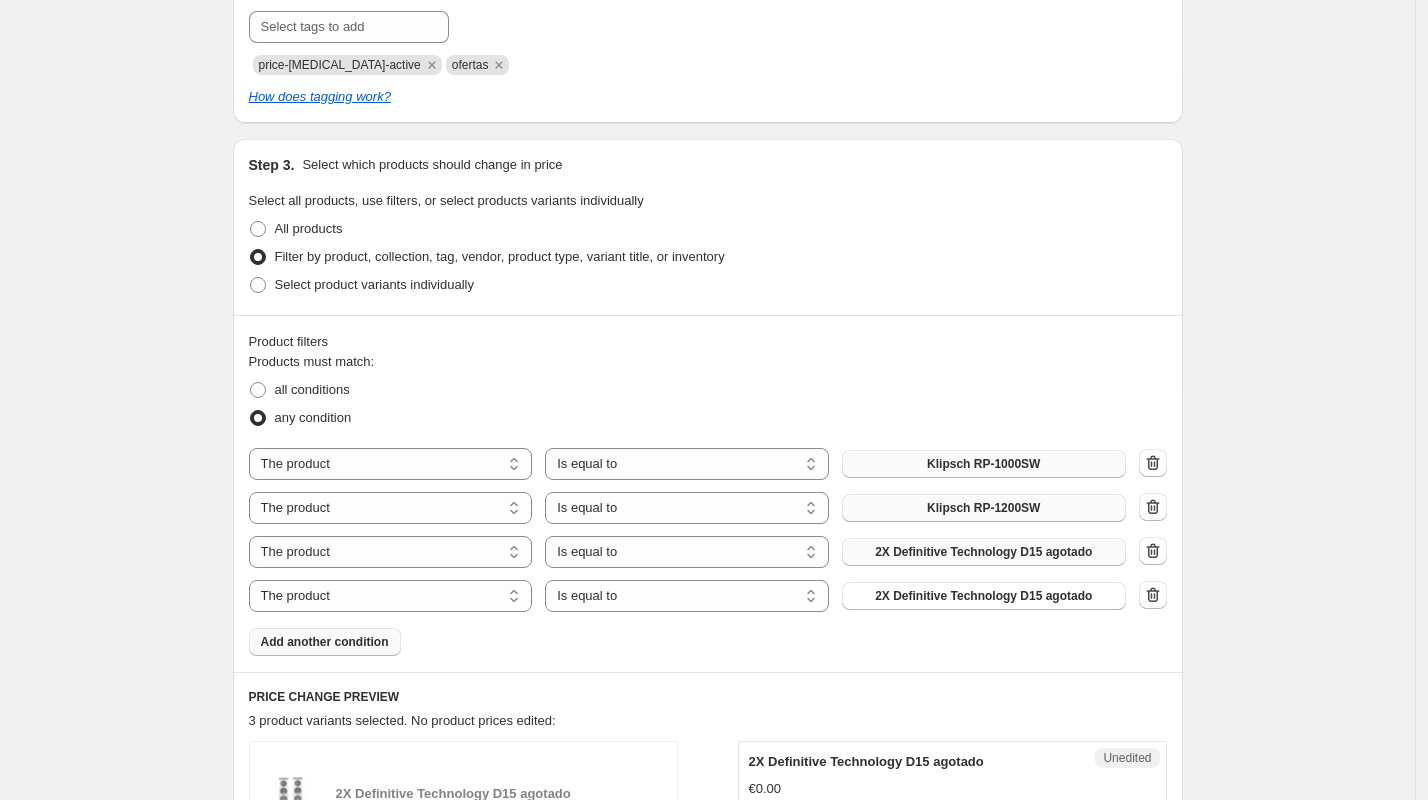 click on "2X Definitive Technology D15 agotado" at bounding box center (984, 552) 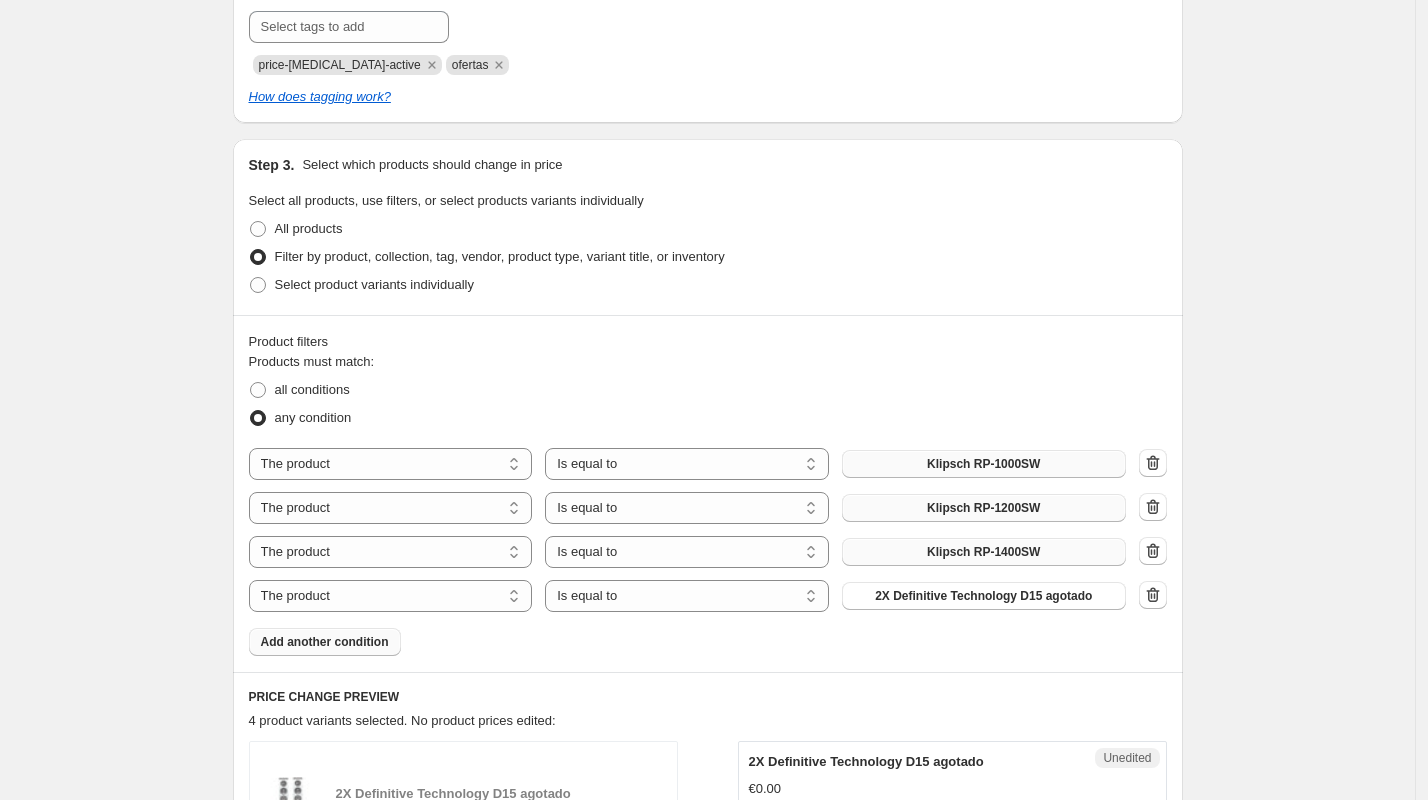 click on "2X Definitive Technology D15 agotado" at bounding box center (983, 596) 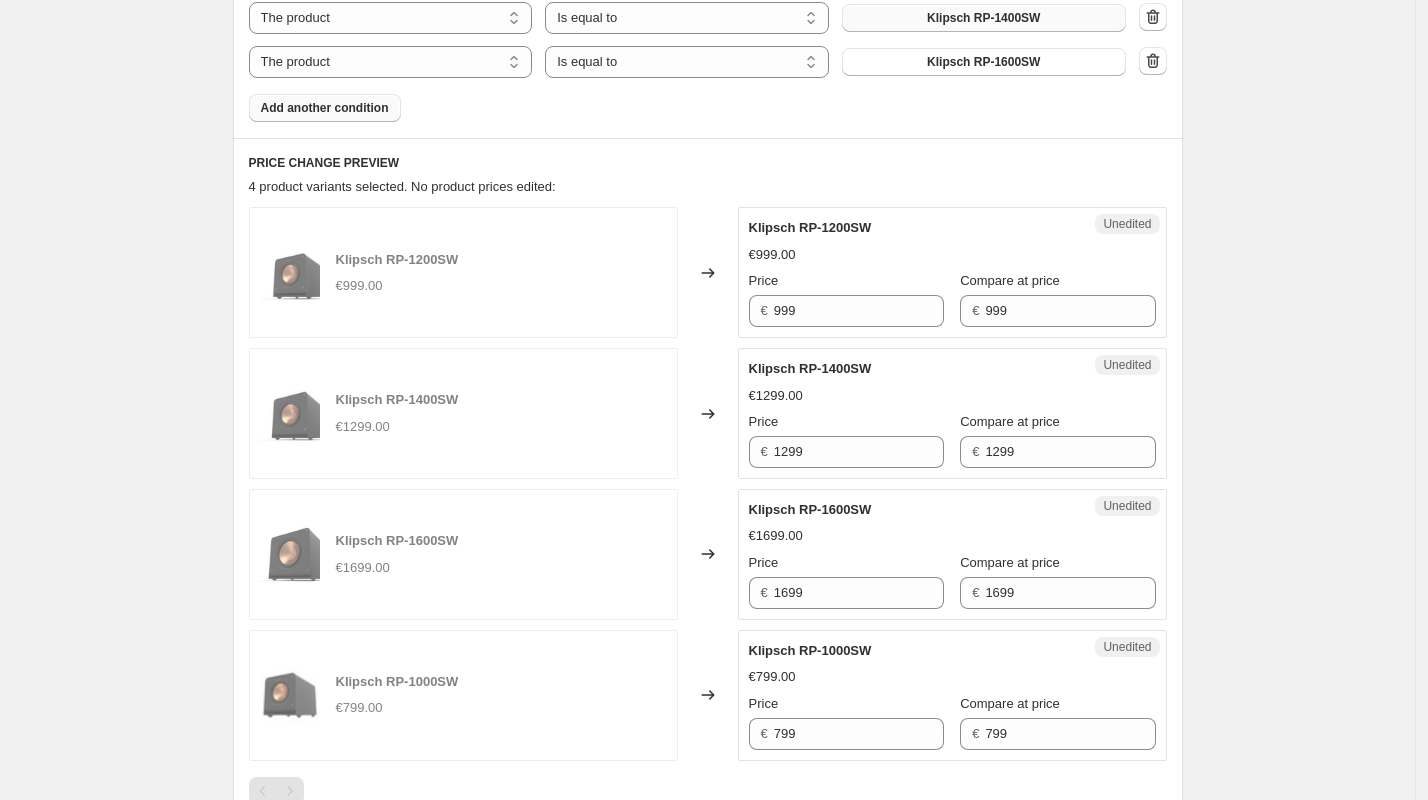 scroll, scrollTop: 950, scrollLeft: 0, axis: vertical 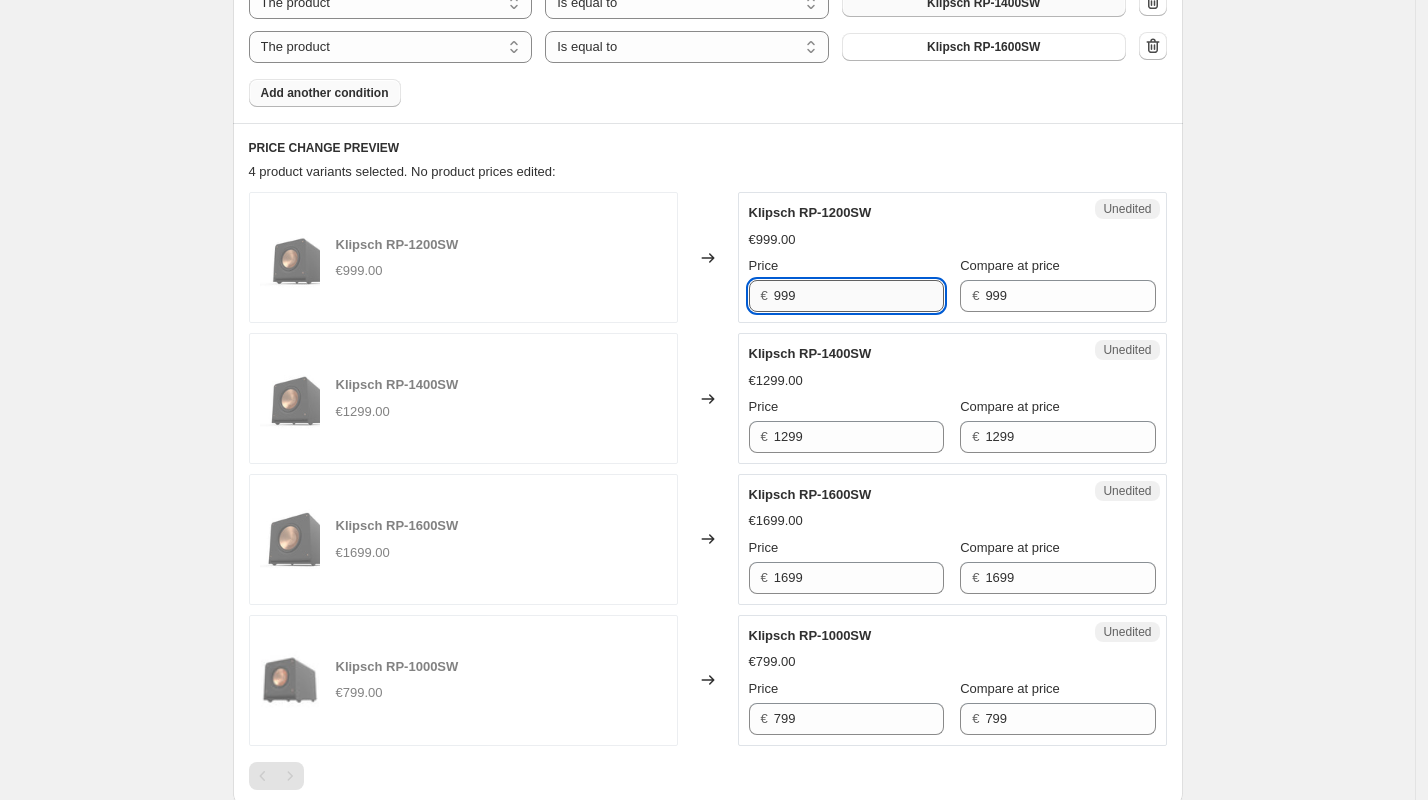 click on "999" at bounding box center [859, 296] 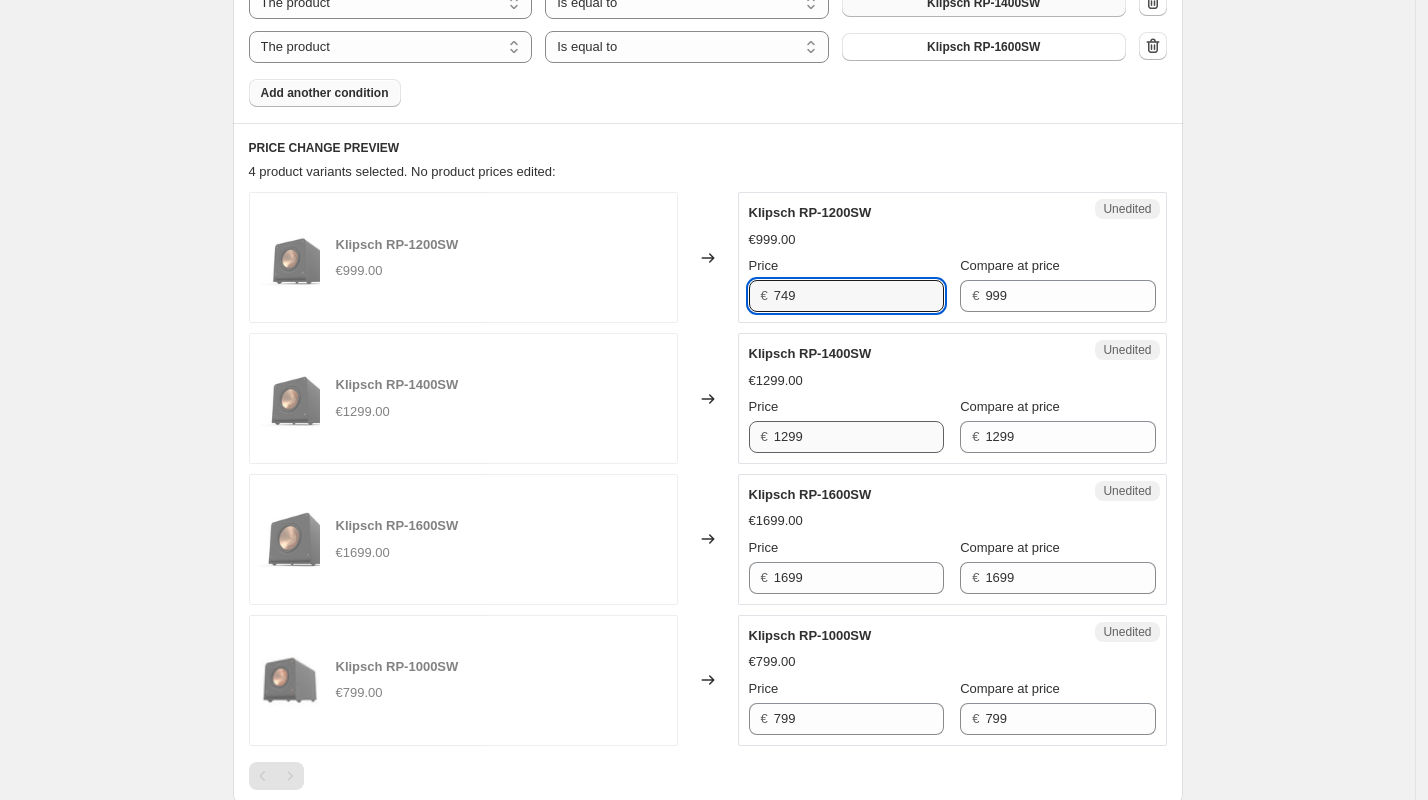 type on "749" 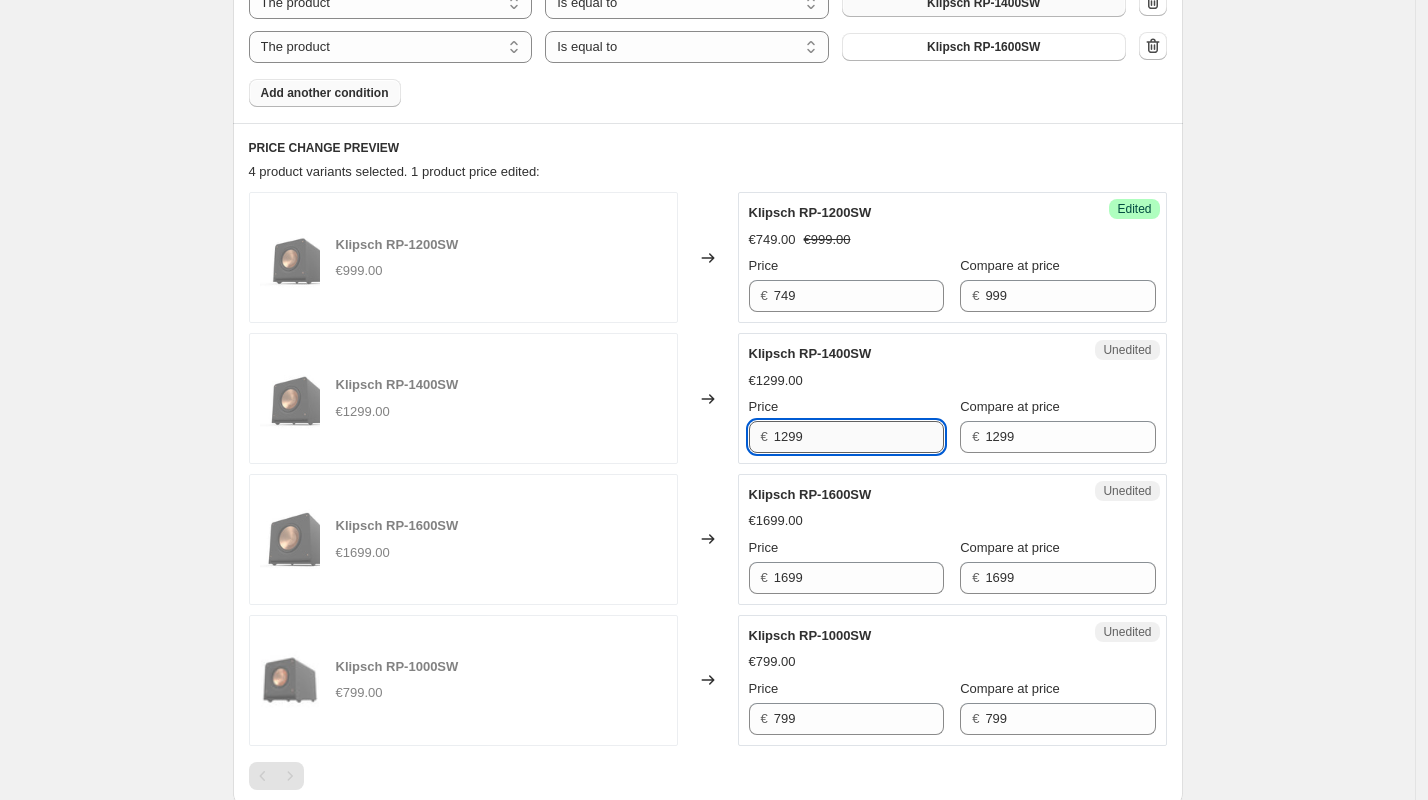 click on "1299" at bounding box center [859, 437] 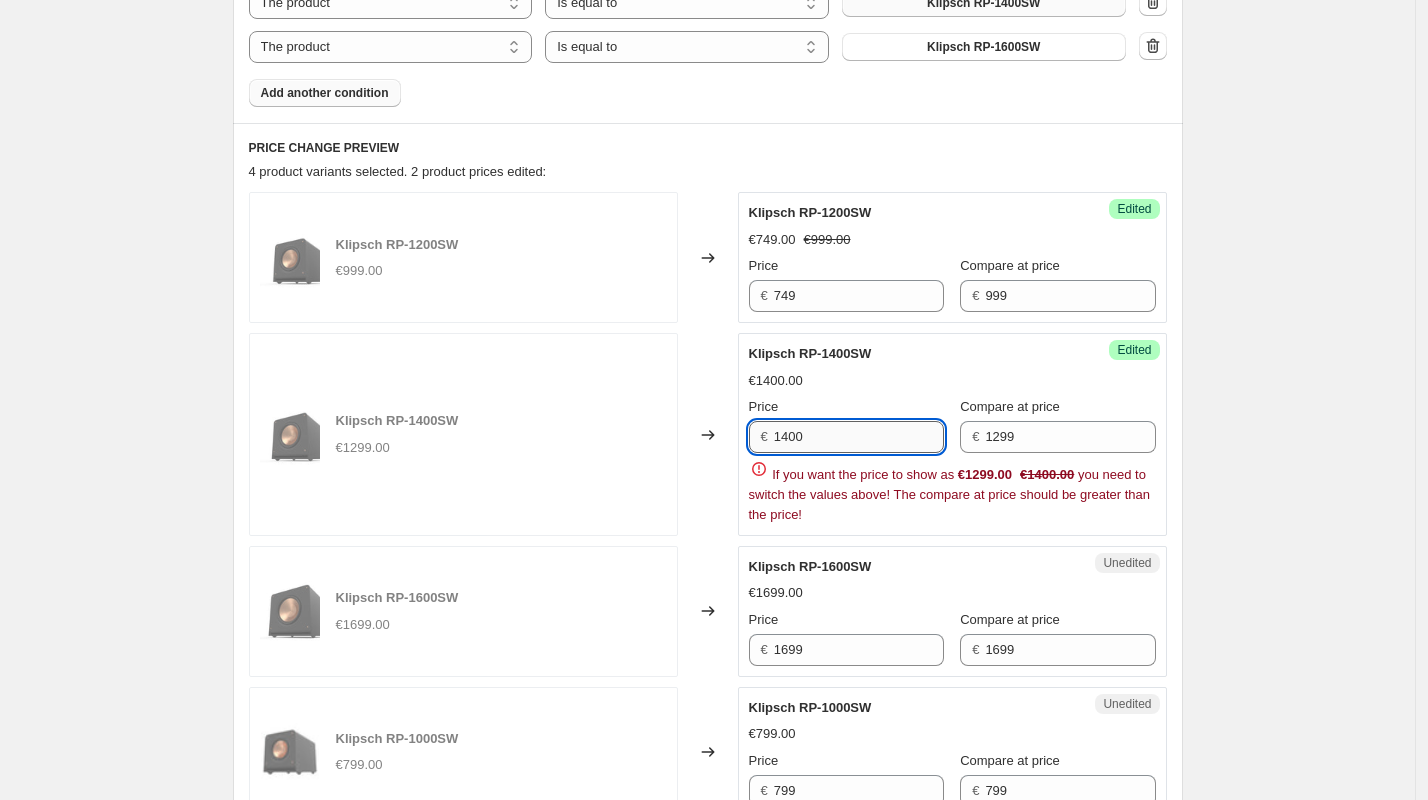 click on "1400" at bounding box center [859, 437] 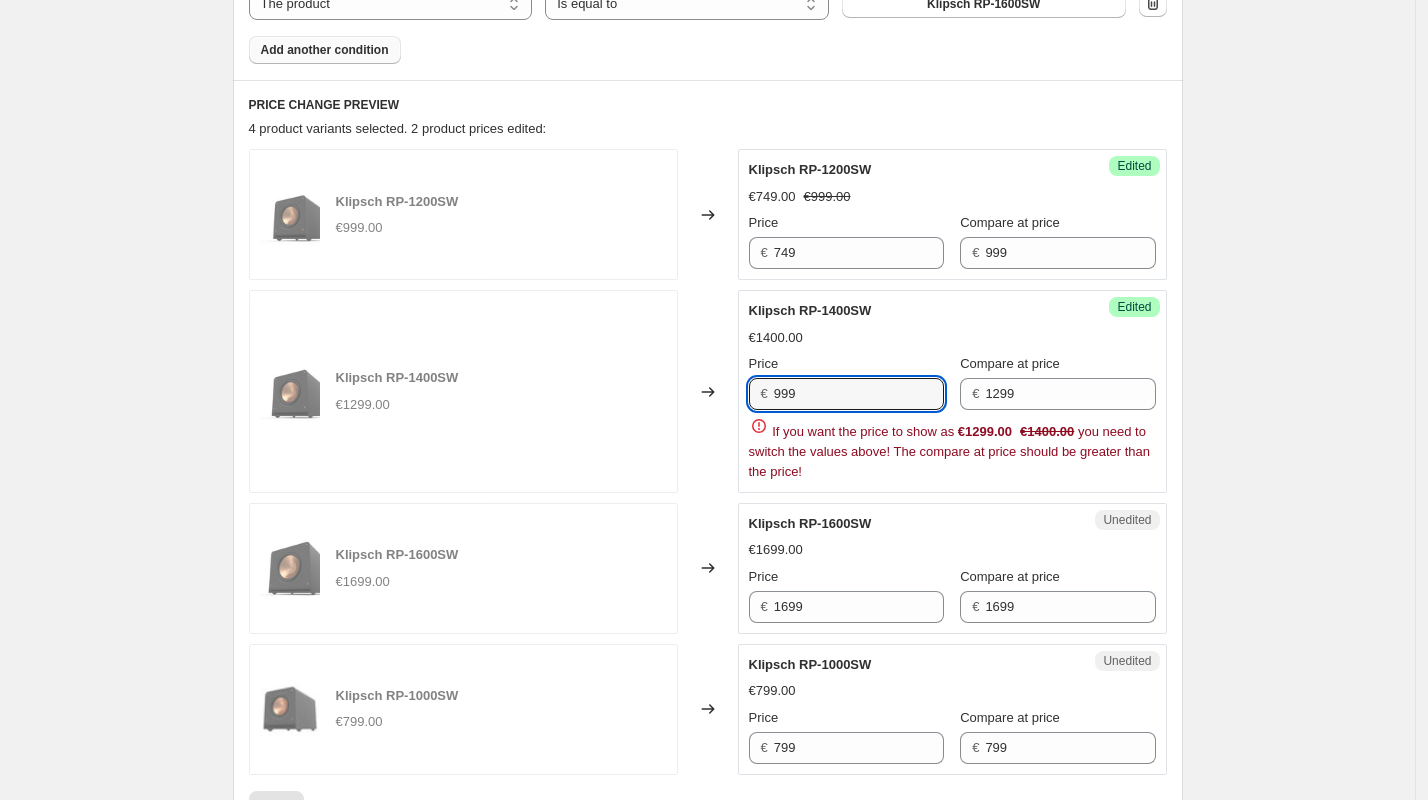 scroll, scrollTop: 1037, scrollLeft: 0, axis: vertical 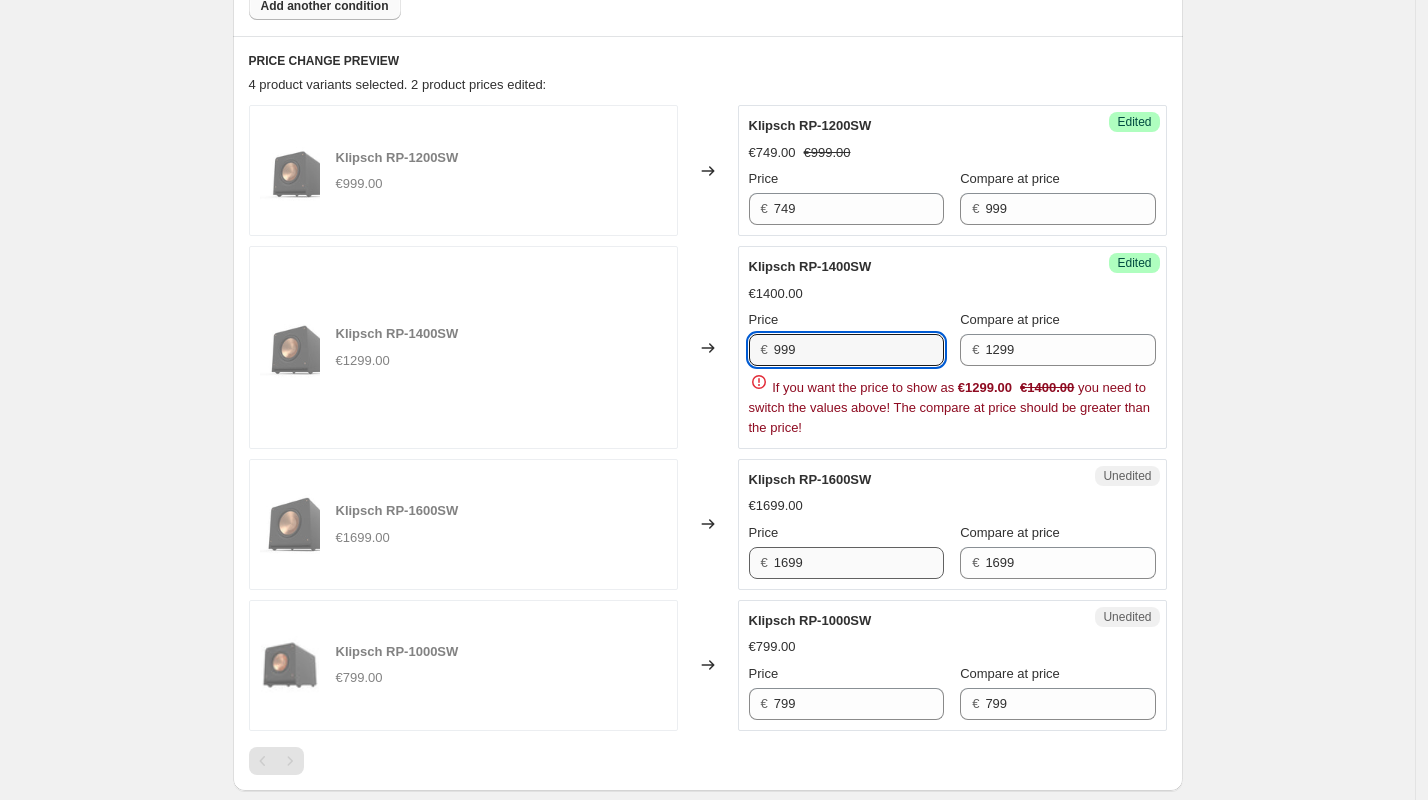type on "999" 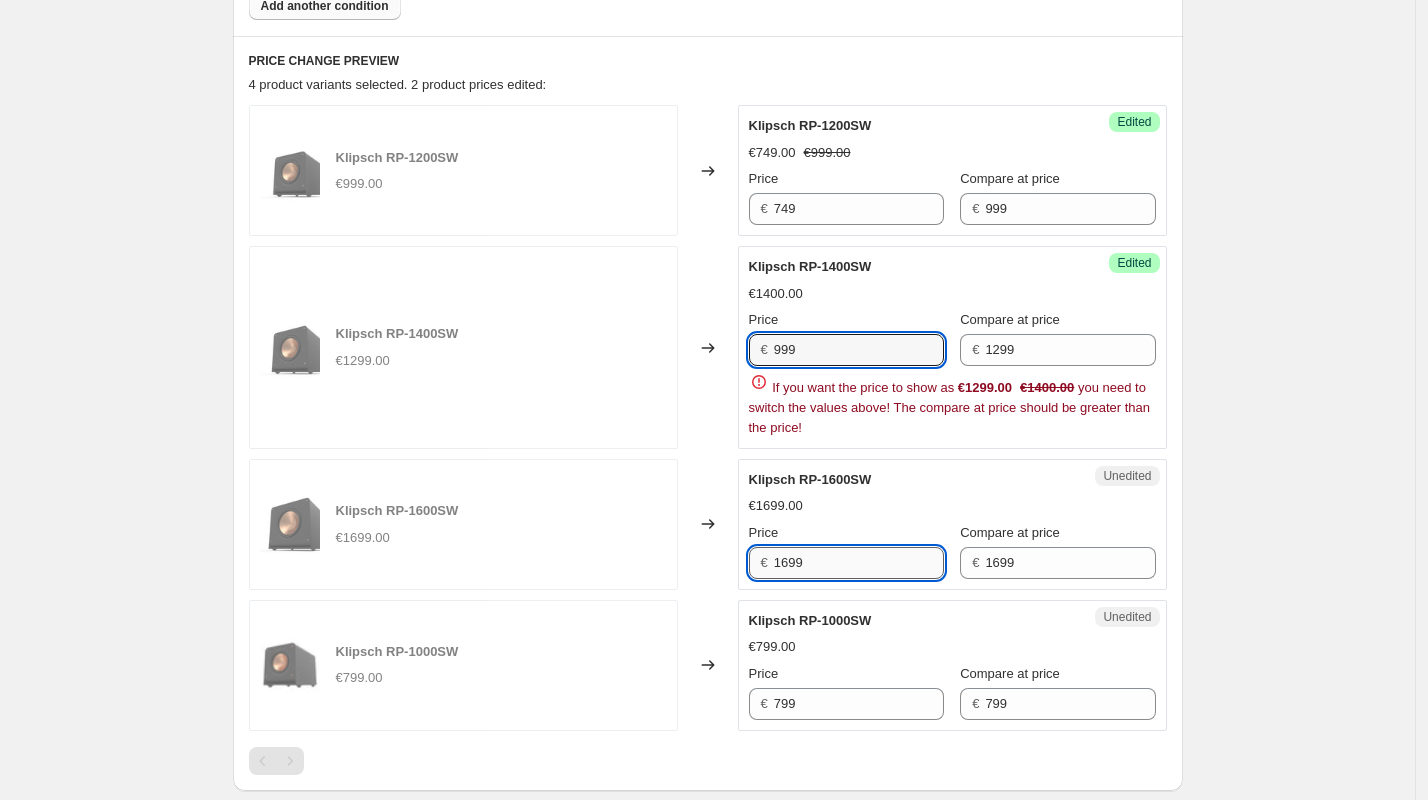 click on "Klipsch RP-1200SW €999.00 Changed to Success Edited Klipsch RP-1200SW €749.00 €999.00 Price € 749 Compare at price € 999 Klipsch RP-1400SW €1299.00 Changed to Success Edited Klipsch RP-1400SW €1400.00 Price € 999 Compare at price € 1299   If you want the price to show as   €1299.00 €1400.00   you need to switch the values above! The compare at price should be greater than the price! Klipsch RP-1600SW €1699.00 Changed to Unedited Klipsch RP-1600SW €1699.00 Price € 1699 Compare at price € 1699 Klipsch RP-1000SW €799.00 Changed to Unedited Klipsch RP-1000SW €799.00 Price € 799 Compare at price € 799" at bounding box center (708, 417) 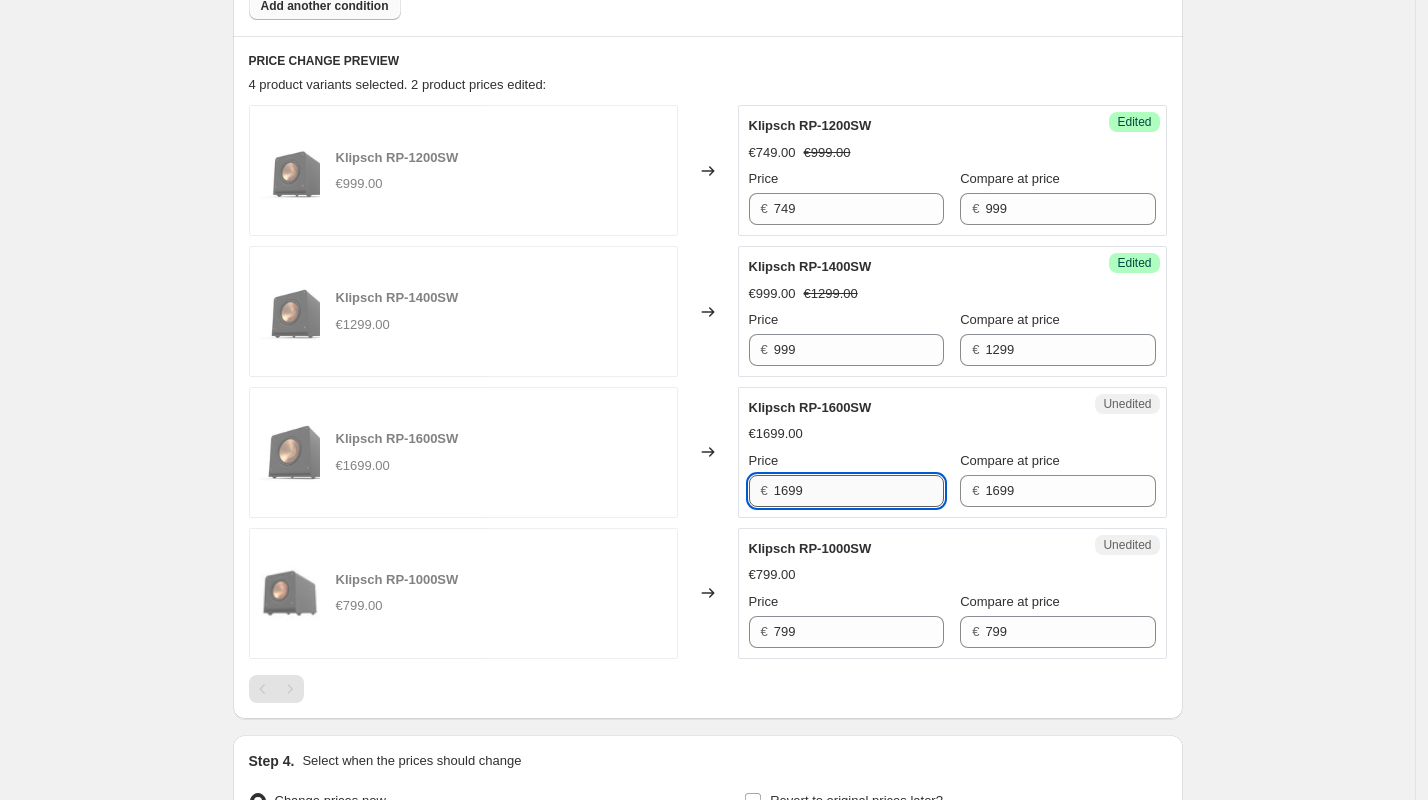 click on "€799.00" at bounding box center (952, 575) 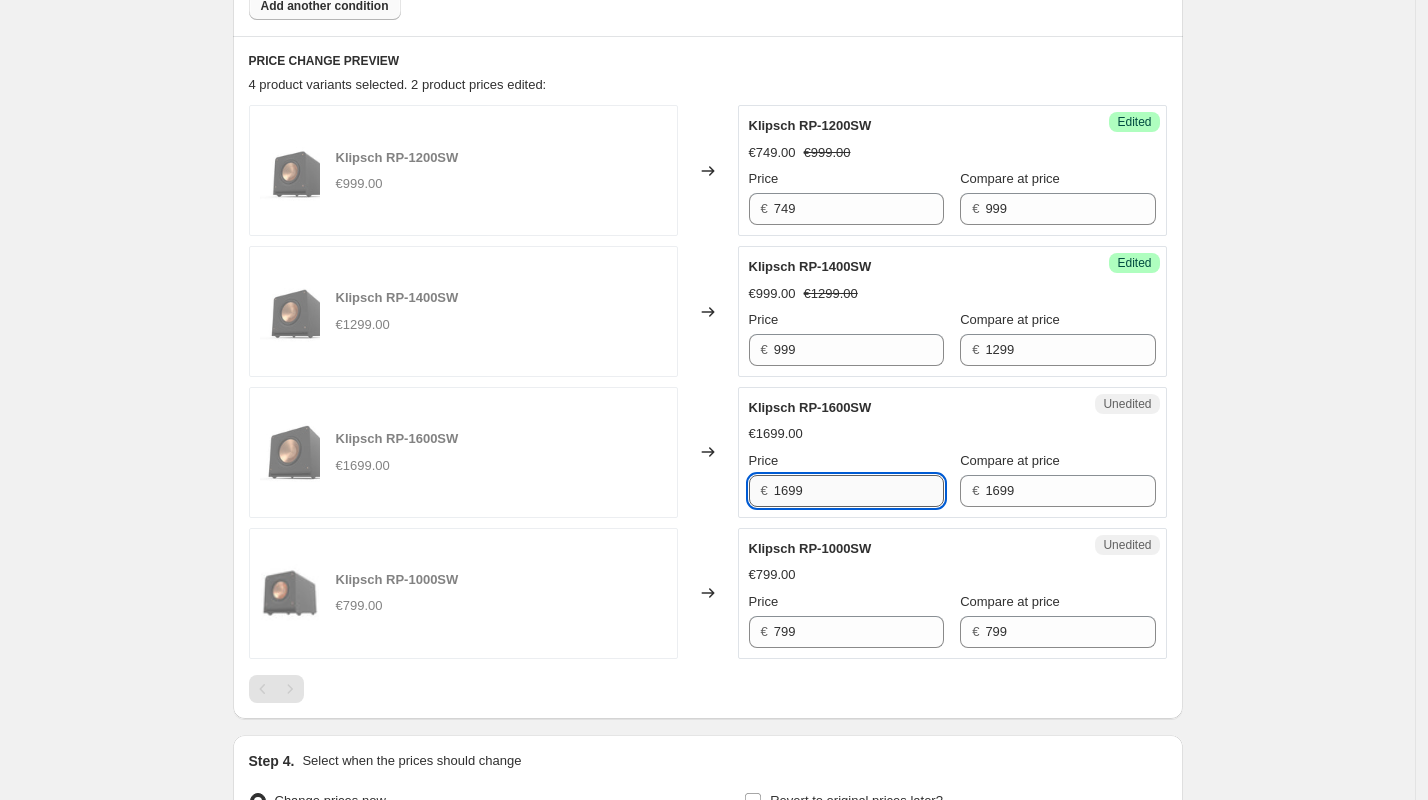 click on "1699" at bounding box center [859, 491] 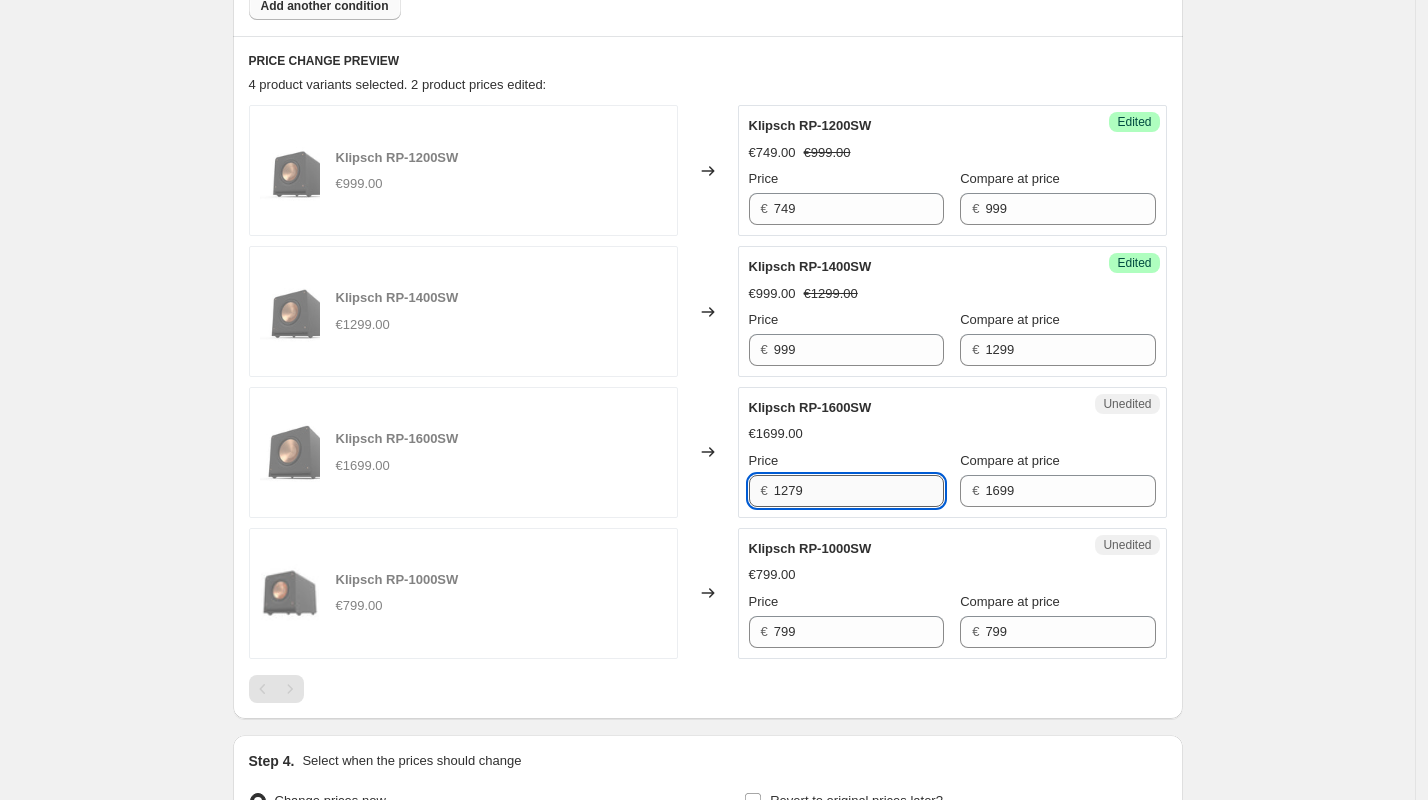 type on "1279" 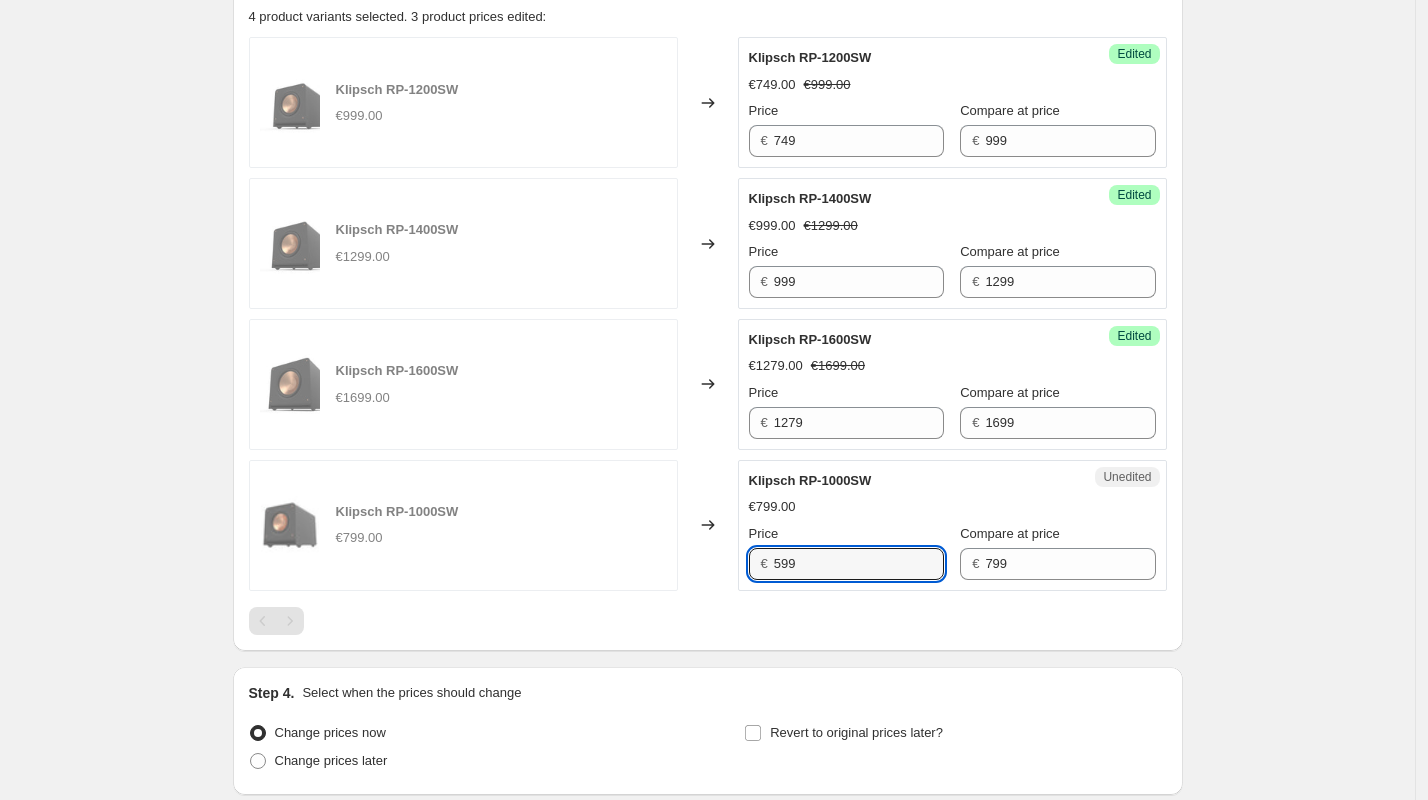 scroll, scrollTop: 1134, scrollLeft: 0, axis: vertical 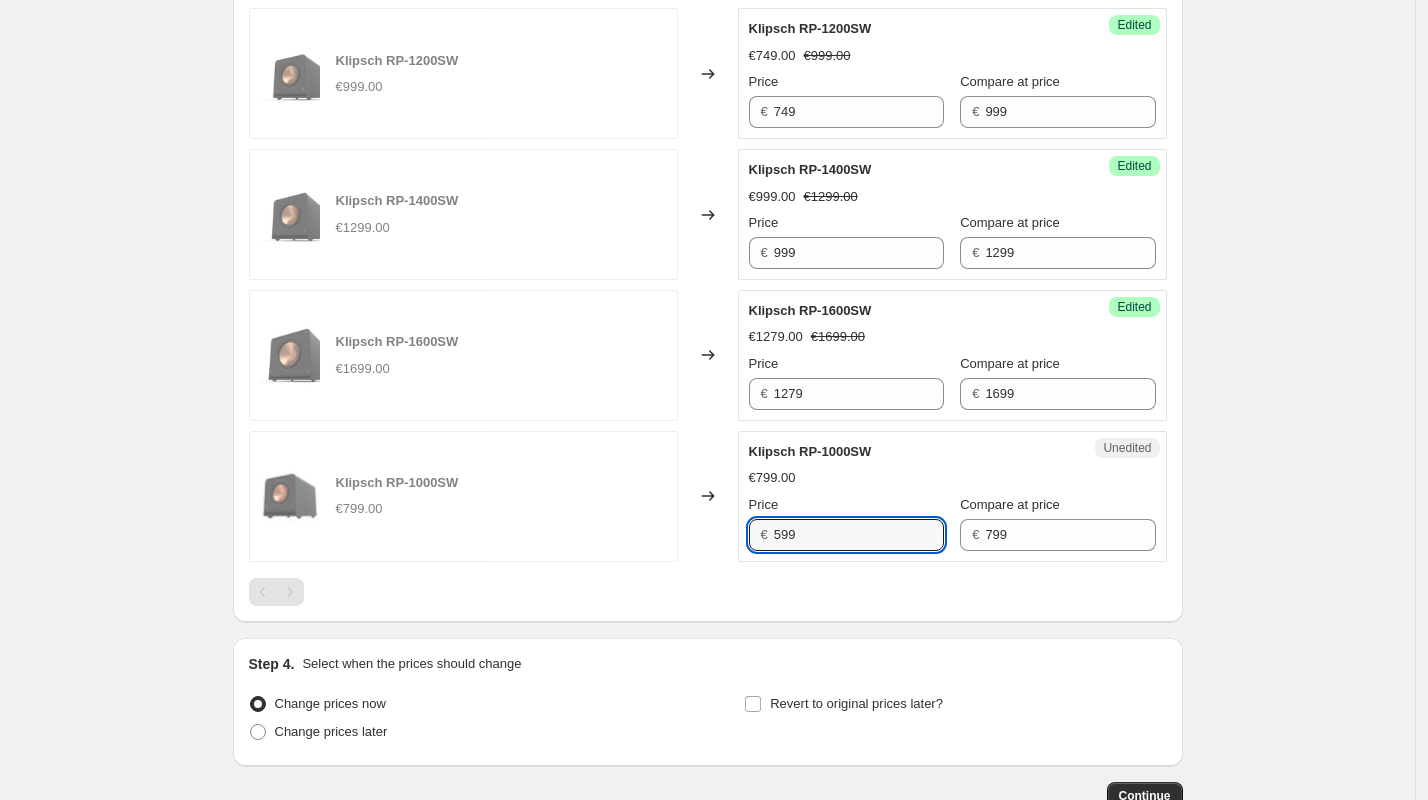 type on "599" 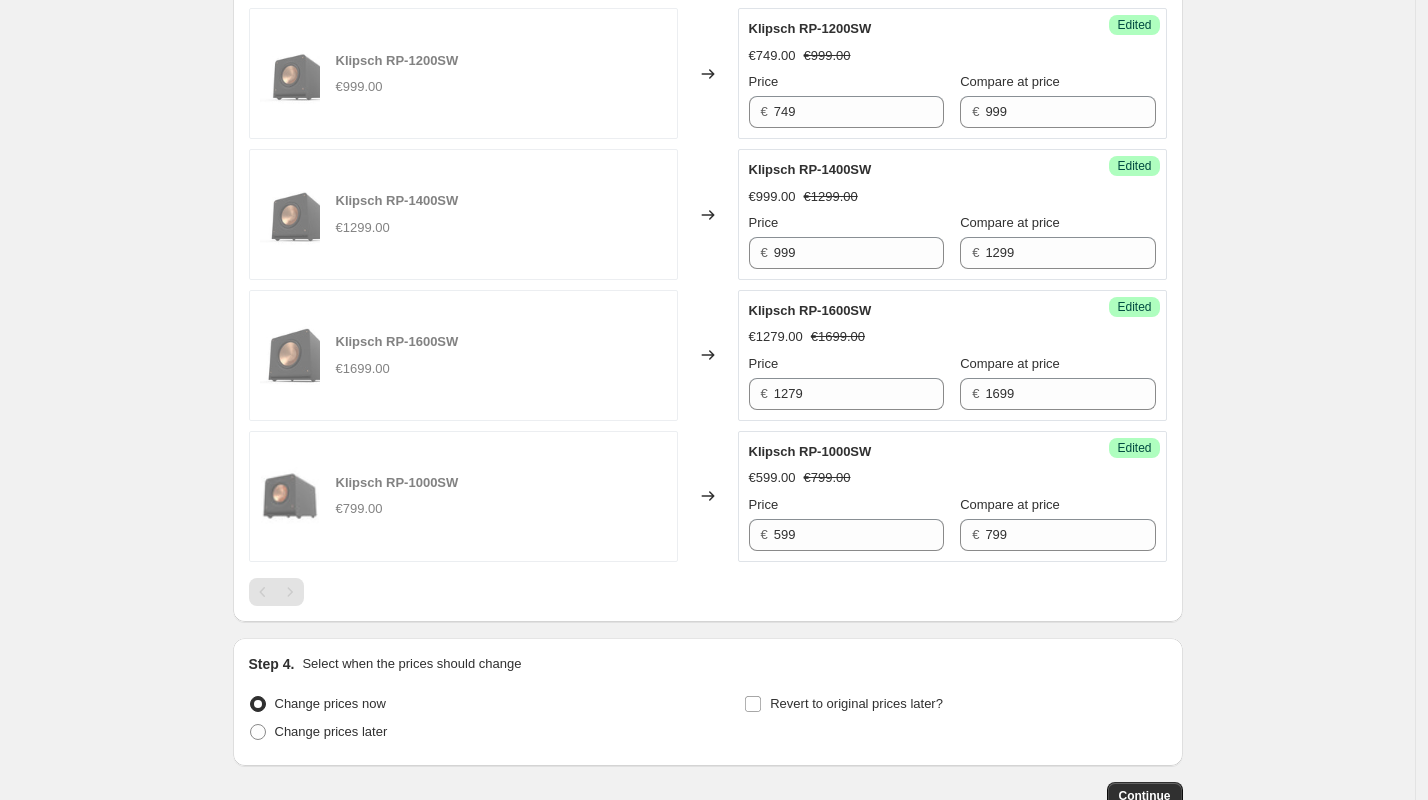 click on "Step 4. Select when the prices should change Change prices now Change prices later Revert to original prices later?" at bounding box center [708, 702] 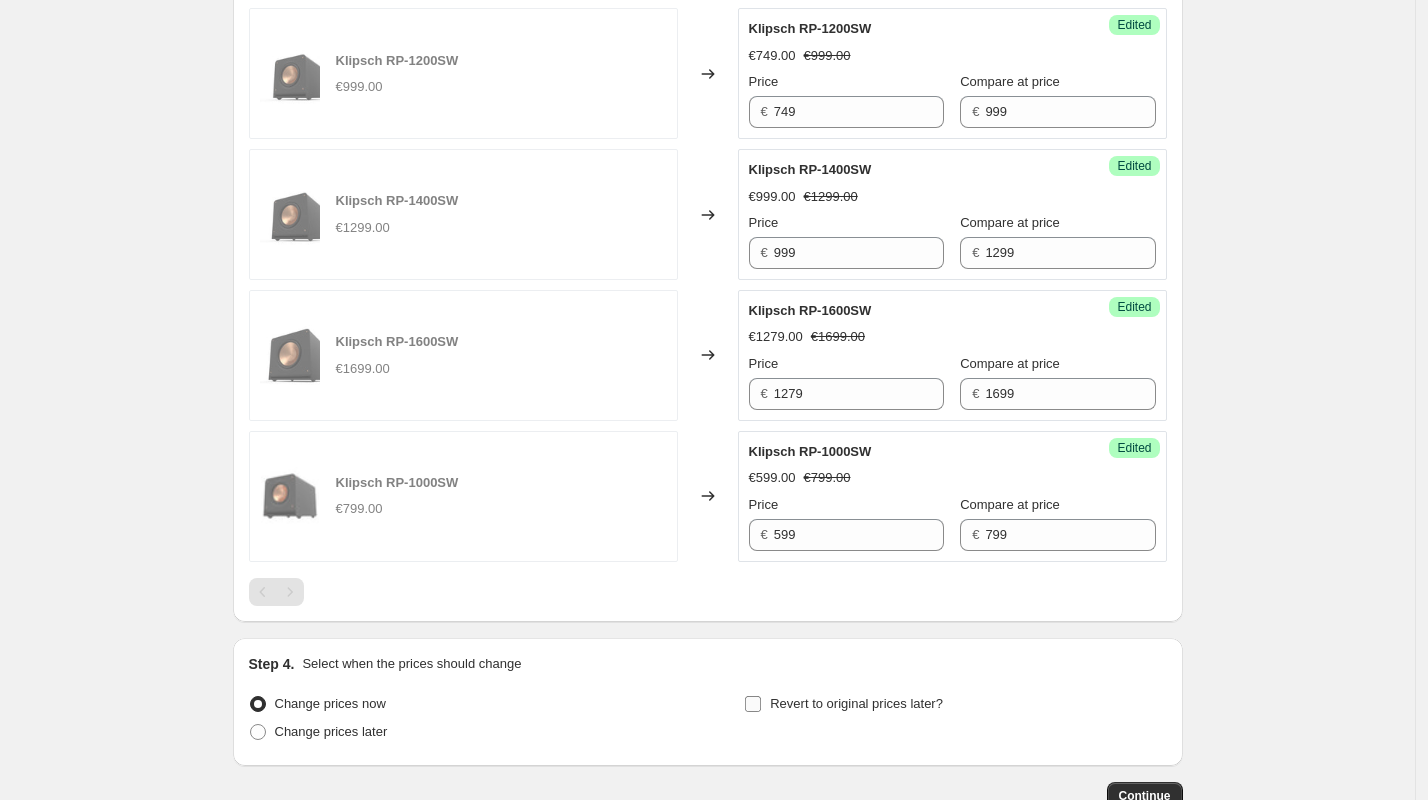 click on "Revert to original prices later?" at bounding box center [753, 704] 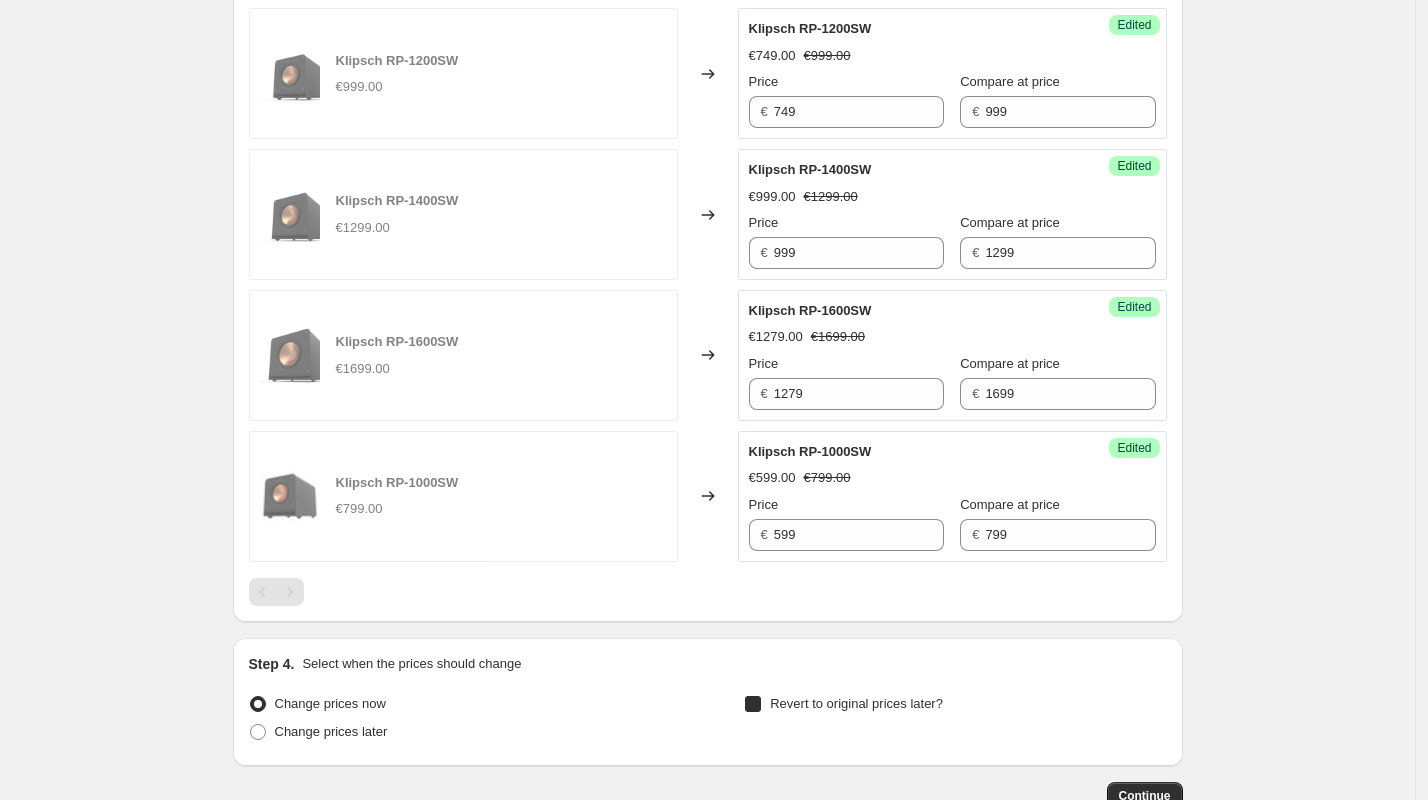 checkbox on "true" 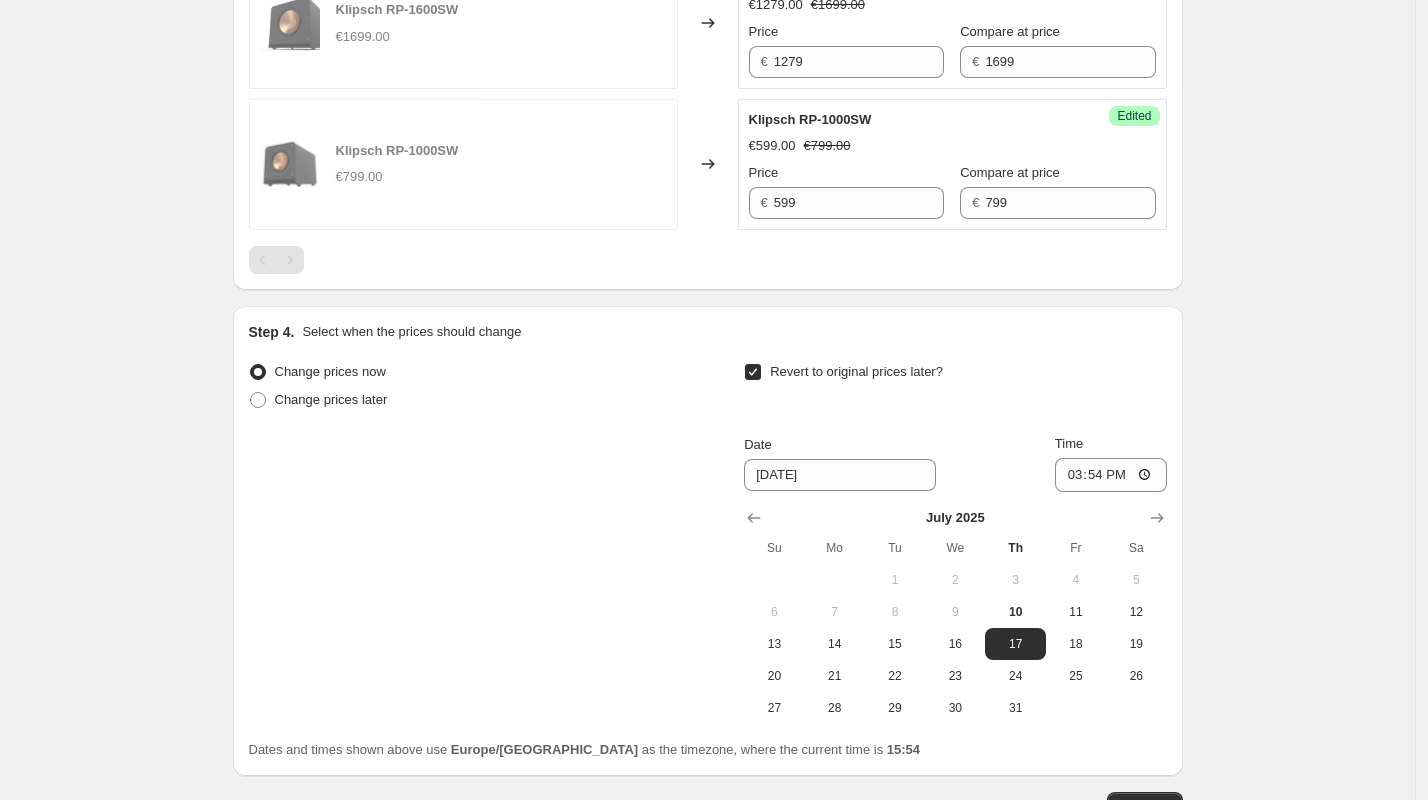 scroll, scrollTop: 1601, scrollLeft: 0, axis: vertical 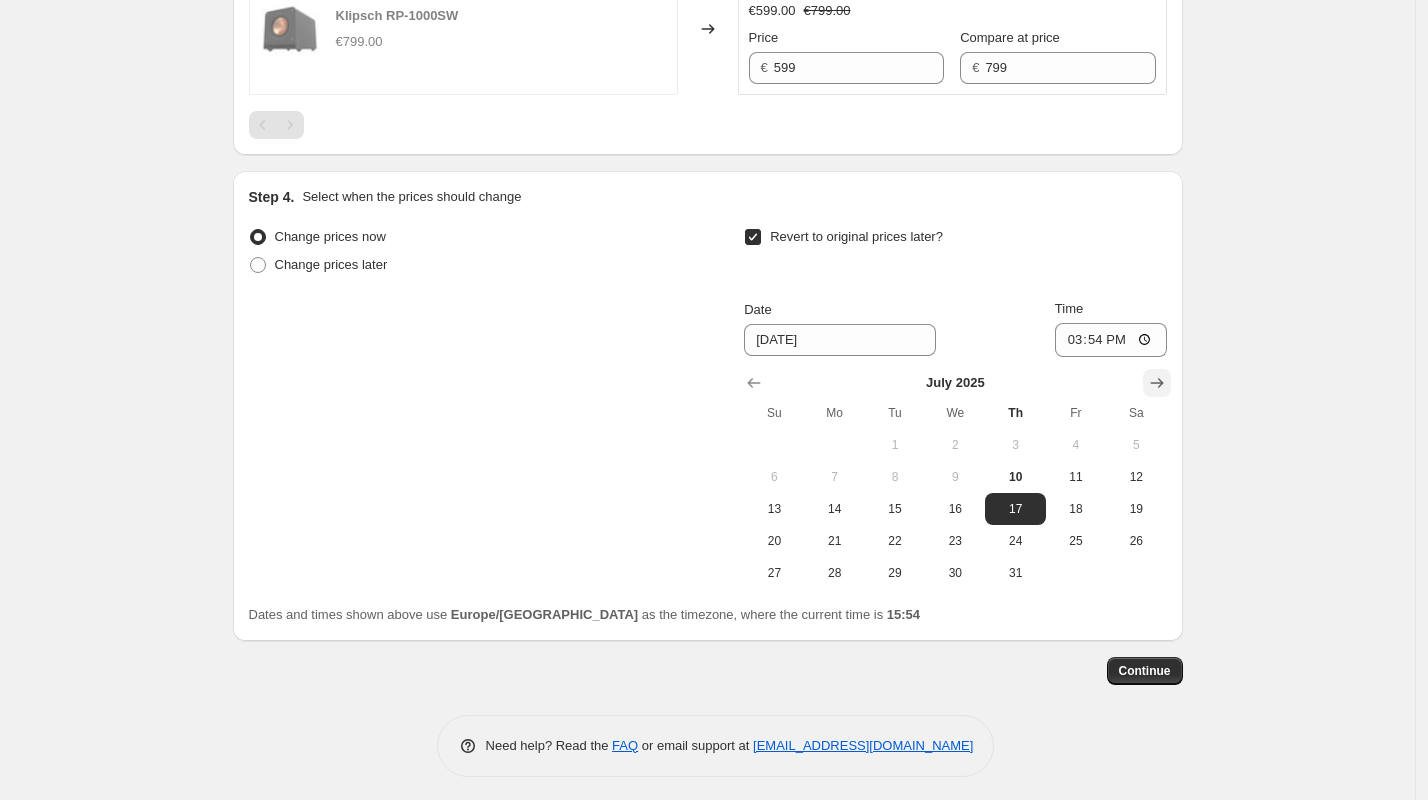 click 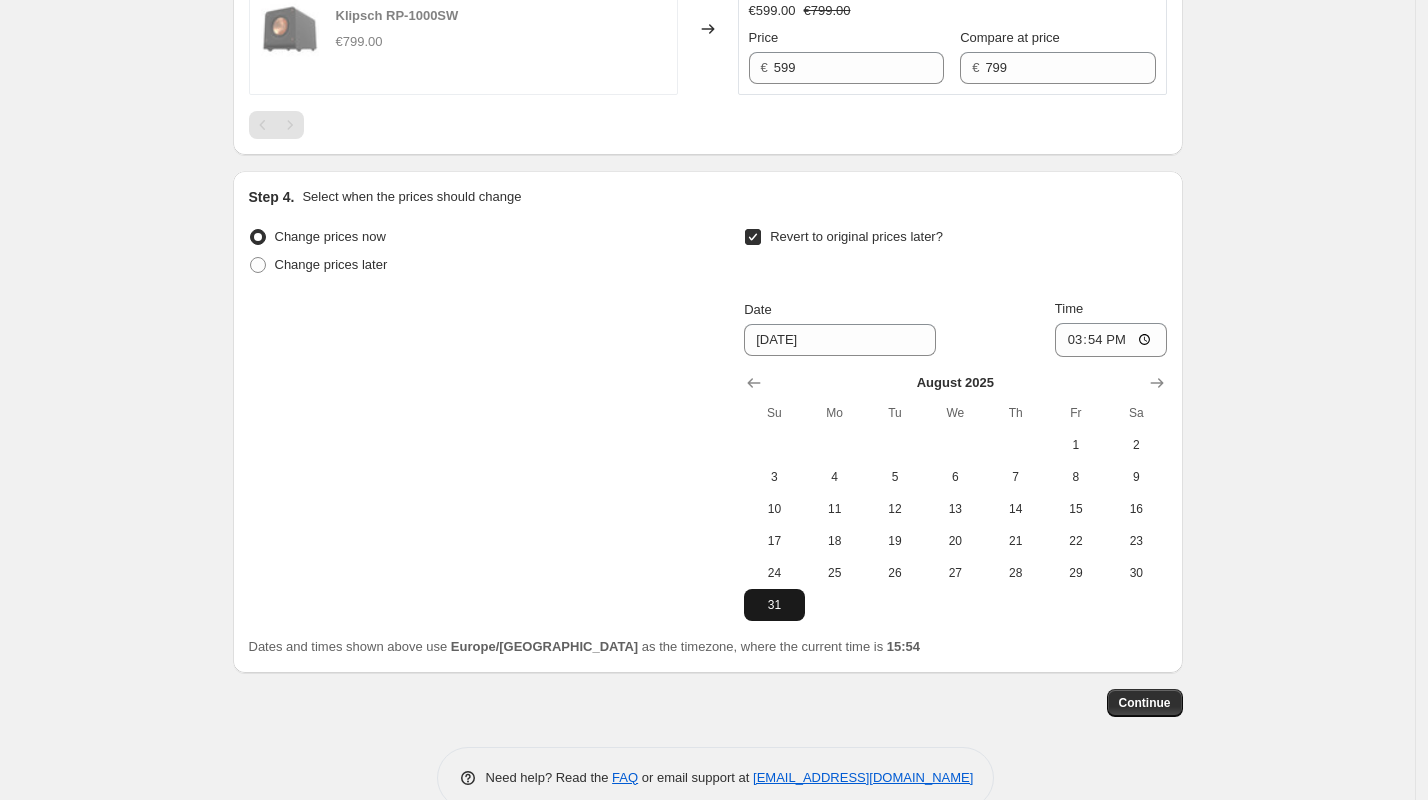 click on "31" at bounding box center [774, 605] 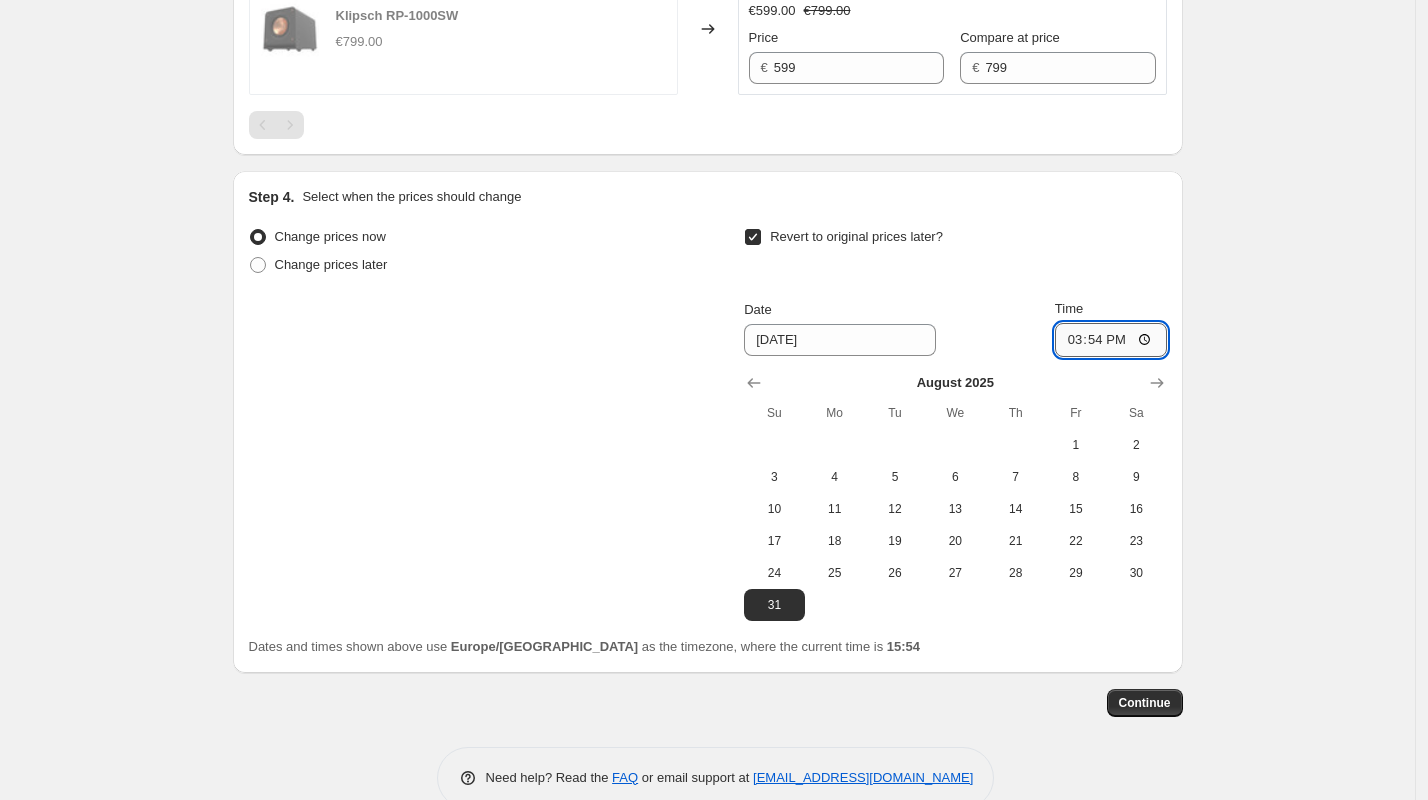 click on "15:54" at bounding box center (1111, 340) 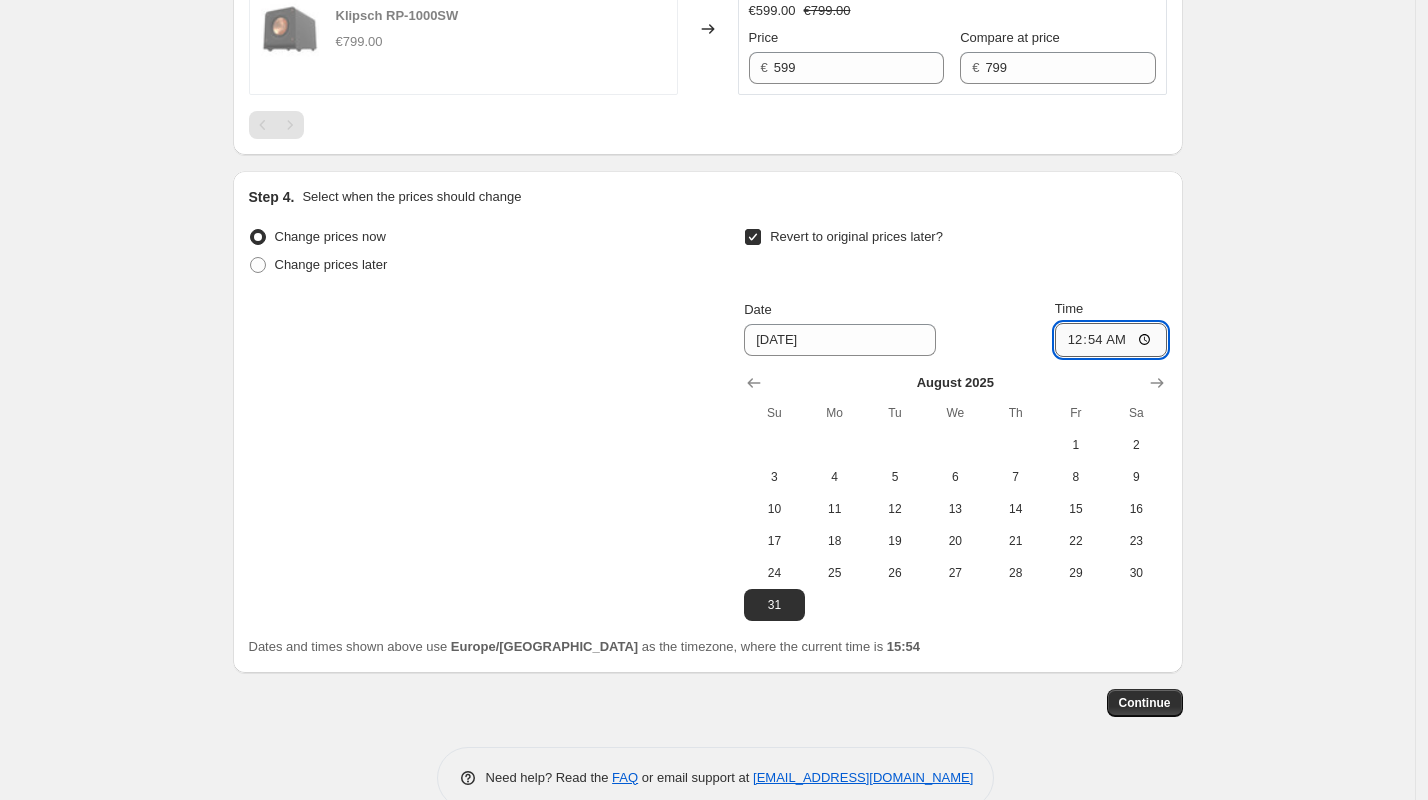 type on "00:00" 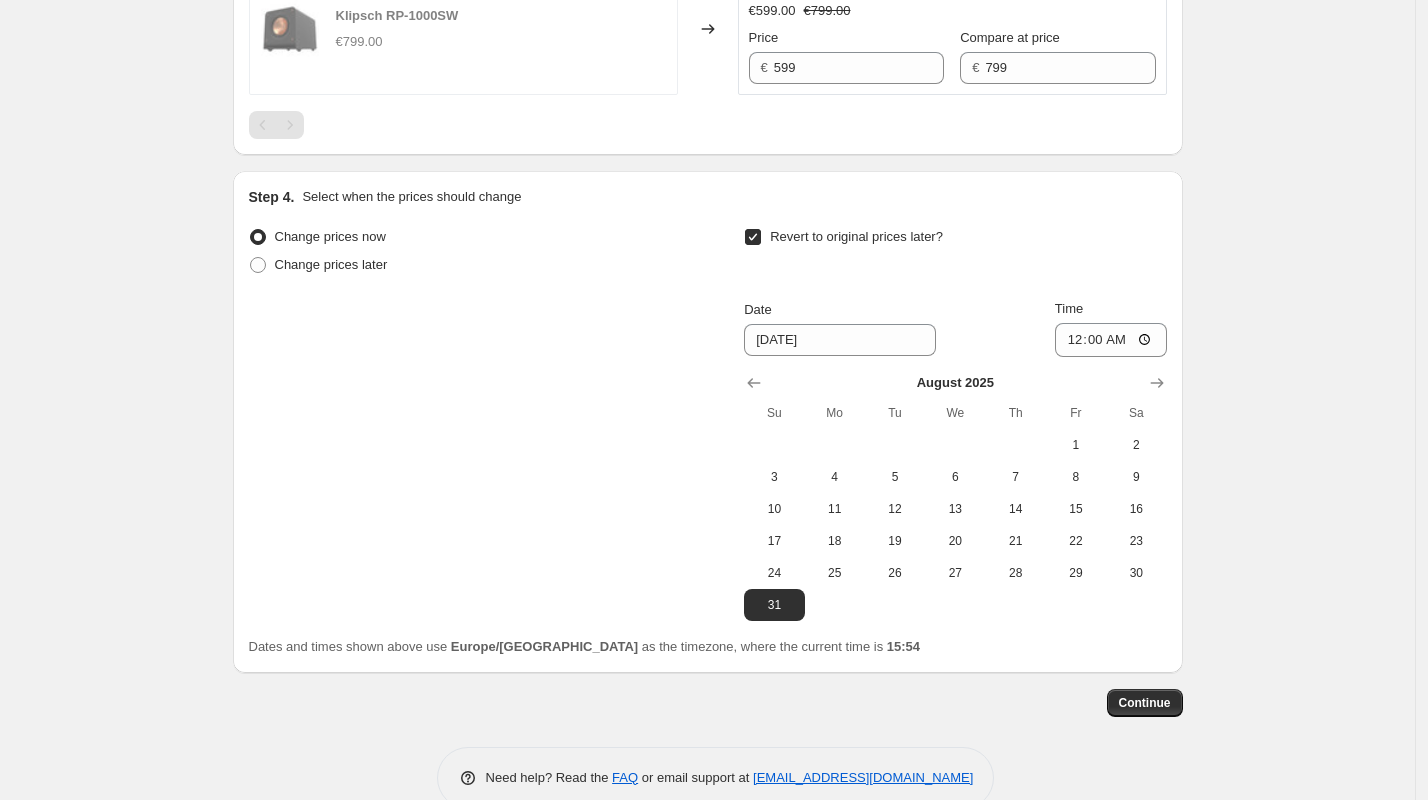 click on "Step 1. Optionally give your price [MEDICAL_DATA] a title (eg "March 30% off sale on boots") klipsch subwoofers 10julio 31 agosto This title is just for internal use, customers won't see it Step 2. Select how the prices should change Use bulk price change rules Set product prices individually Use CSV upload Select tags to add while price change is active Submit price-[MEDICAL_DATA]-active ofertas Select tags to remove while price change is active How does tagging work? Step 3. Select which products should change in price Select all products, use filters, or select products variants individually All products Filter by product, collection, tag, vendor, product type, variant title, or inventory Select product variants individually Product filters Products must match: all conditions any condition The product The product's collection The product's tag The product's vendor The product's type The product's status The variant's title Inventory quantity The product Is equal to Is not equal to Is equal to Klipsch RP-1000SW €" at bounding box center [700, -412] 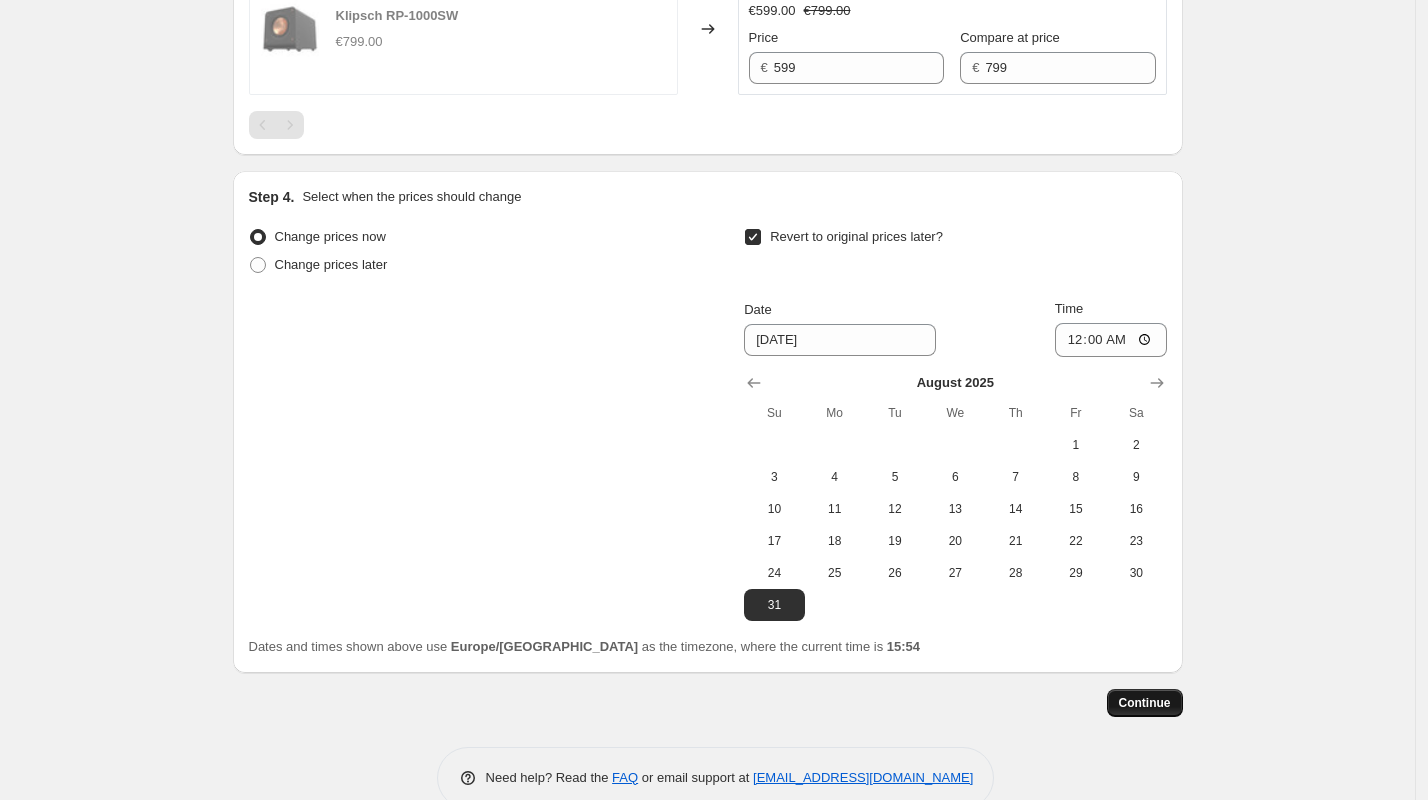 click on "Continue" at bounding box center (1145, 703) 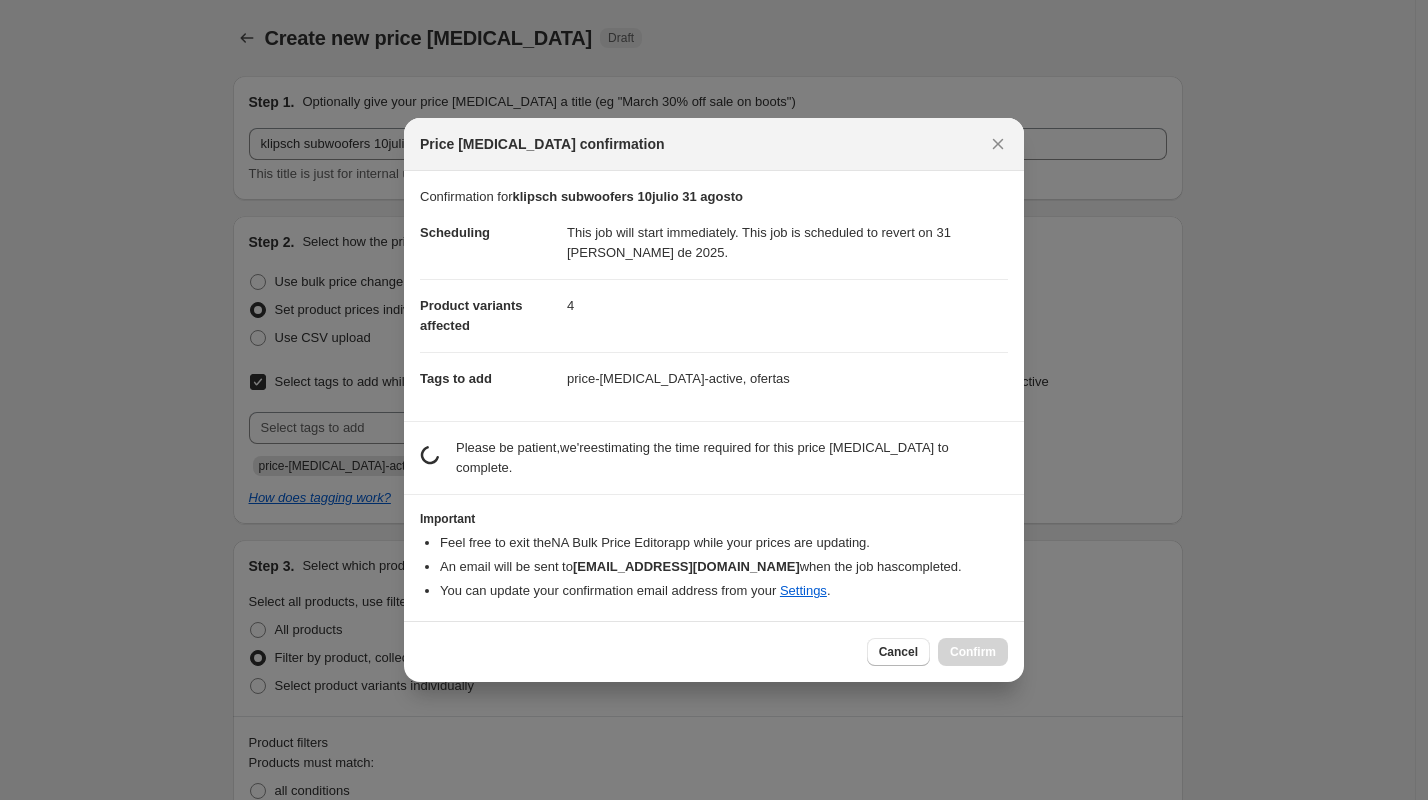 scroll, scrollTop: 1601, scrollLeft: 0, axis: vertical 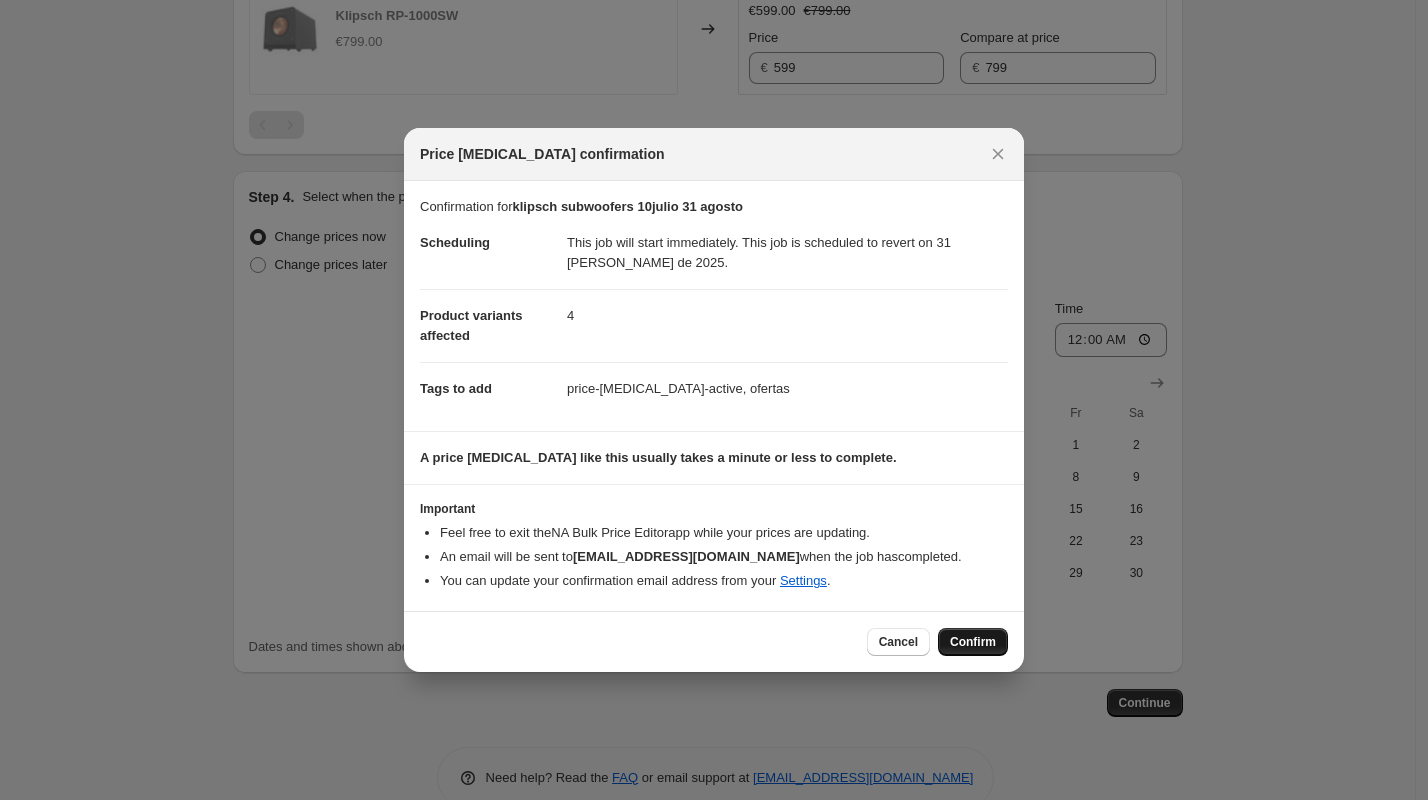 click on "Confirm" at bounding box center (973, 642) 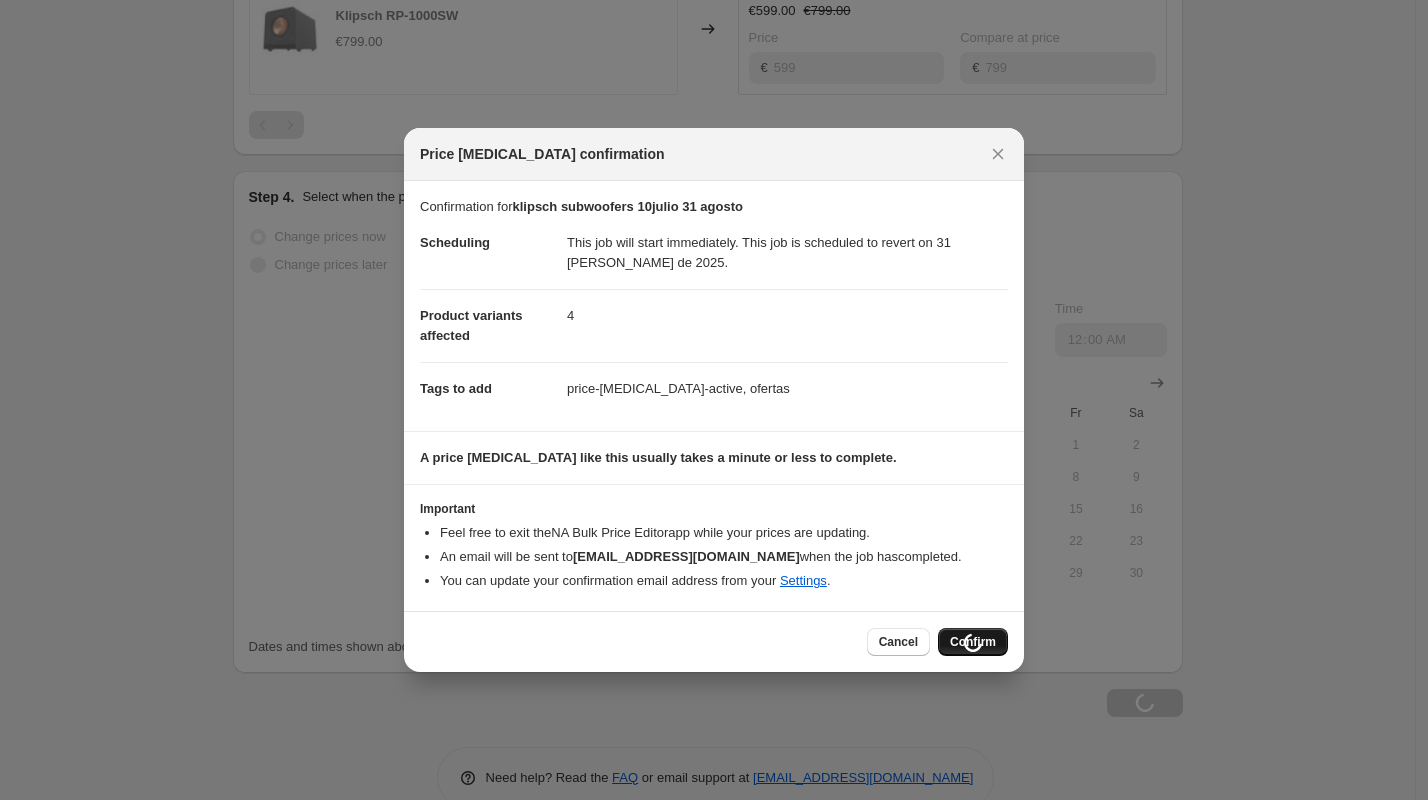 scroll, scrollTop: 1669, scrollLeft: 0, axis: vertical 